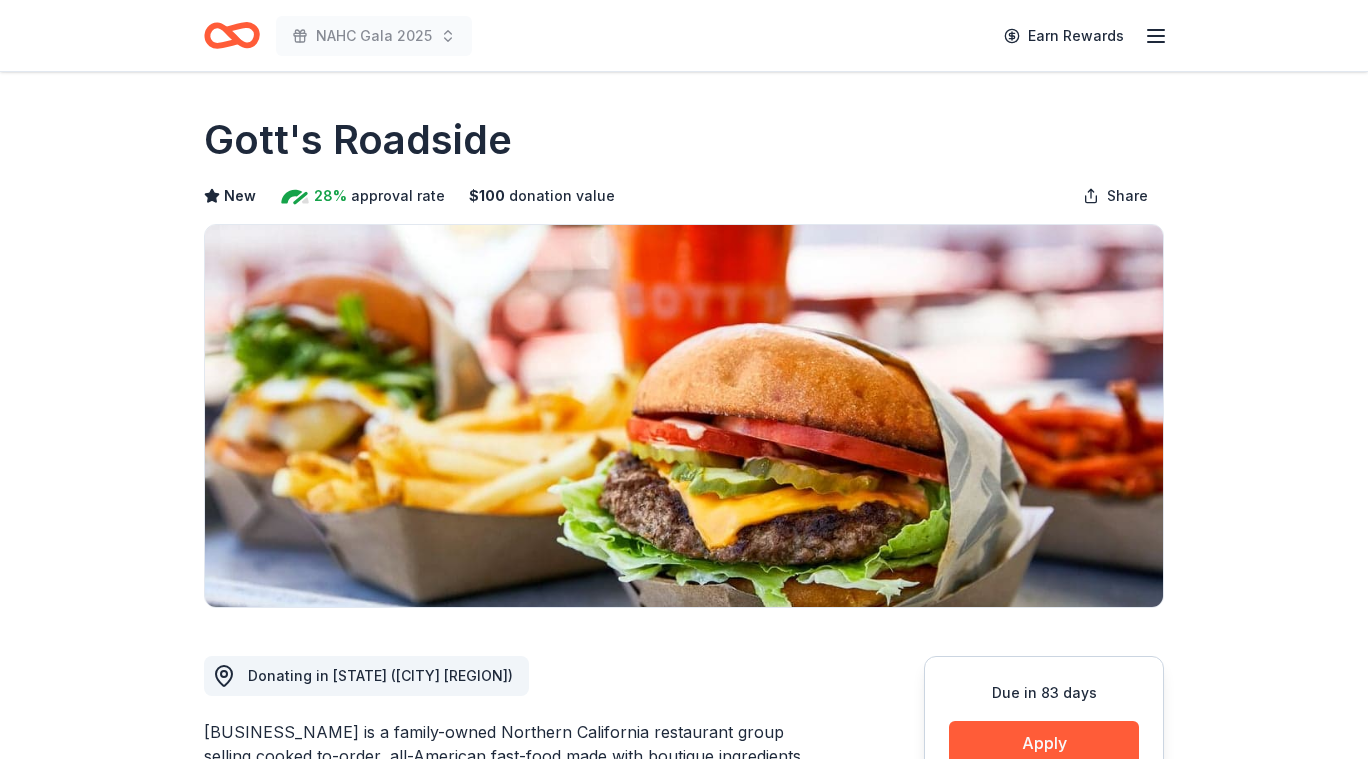 scroll, scrollTop: 0, scrollLeft: 0, axis: both 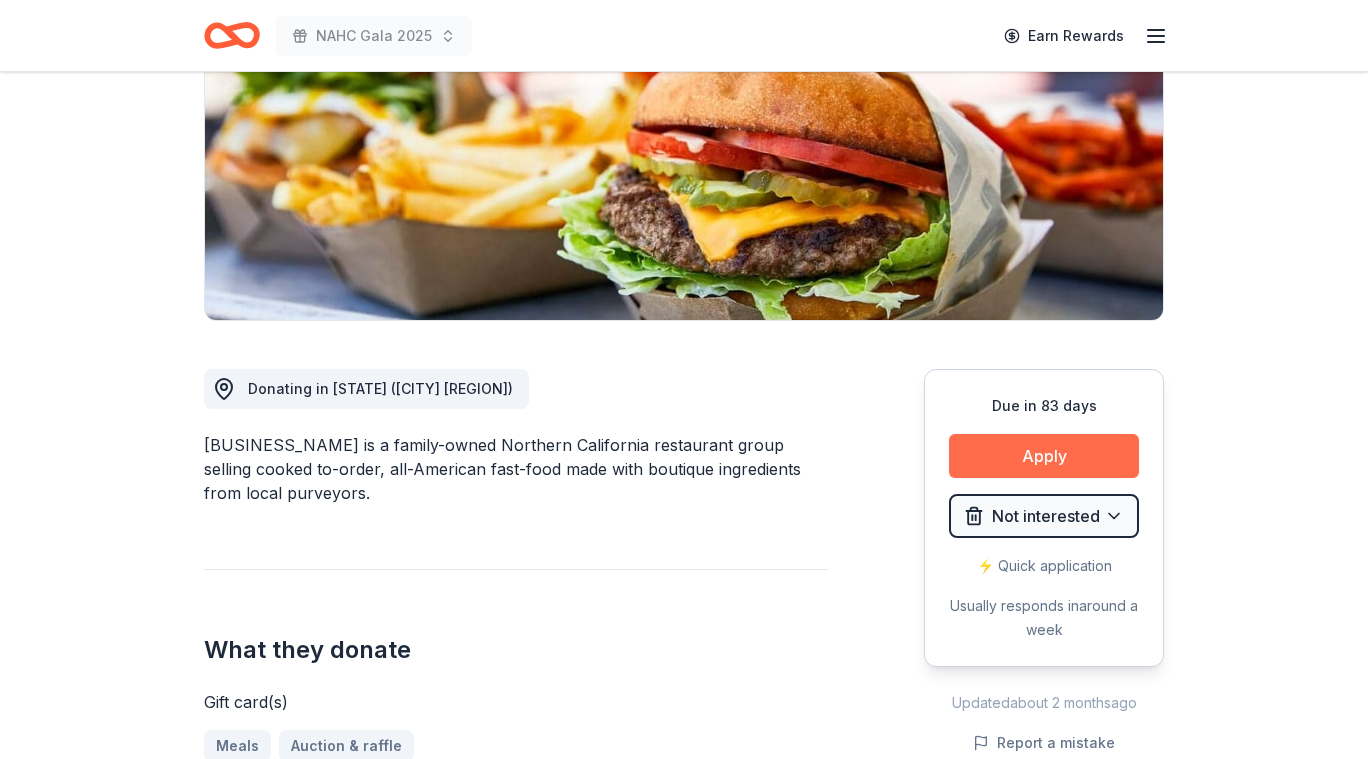 click on "Apply" at bounding box center [1044, 456] 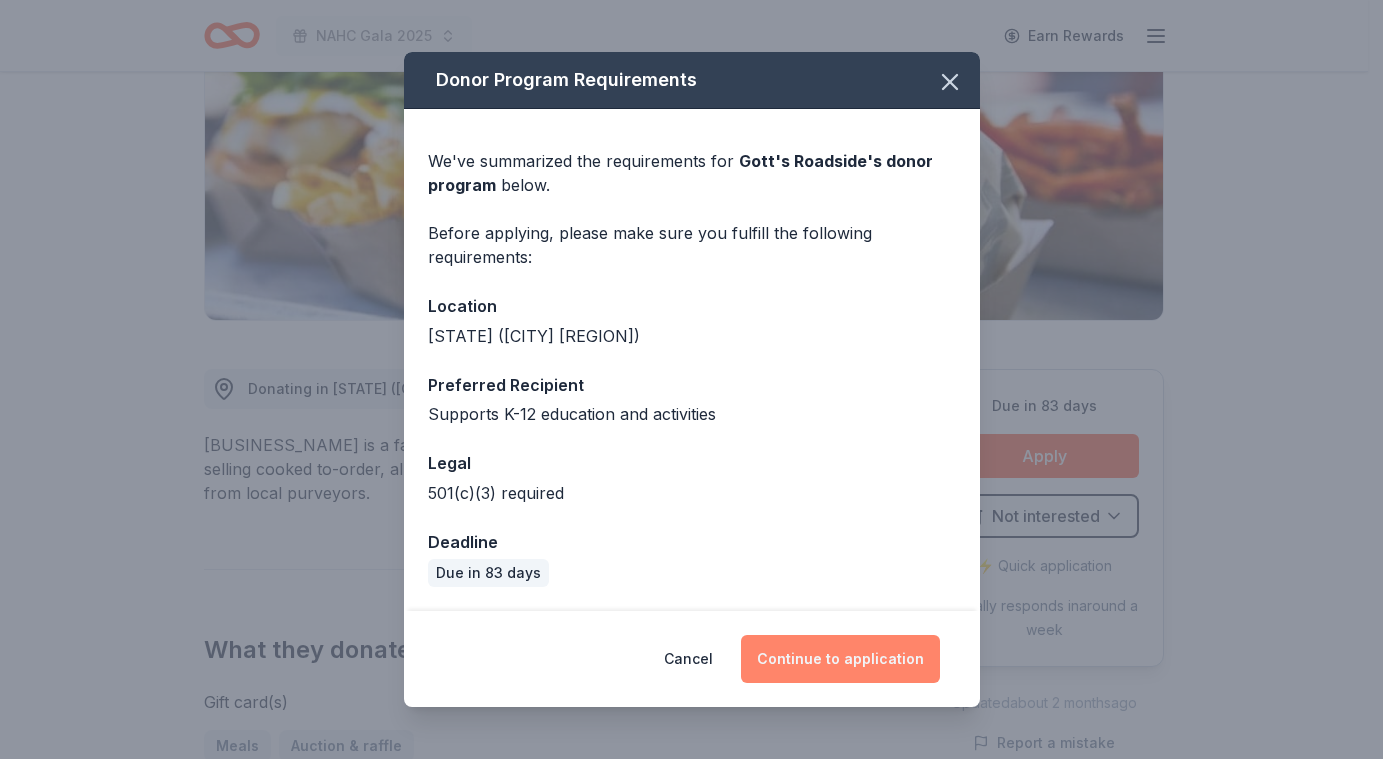 click on "Continue to application" at bounding box center (840, 659) 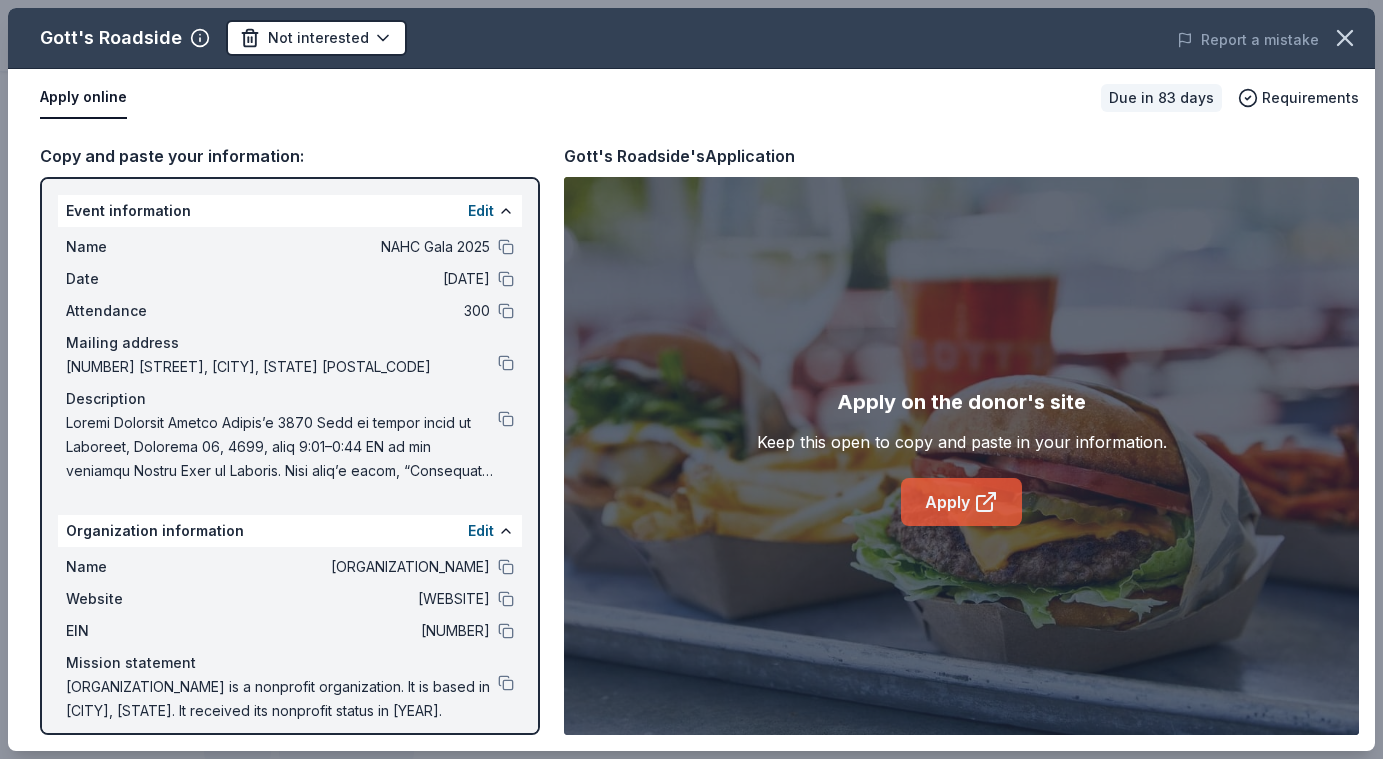 click on "Apply" at bounding box center (961, 502) 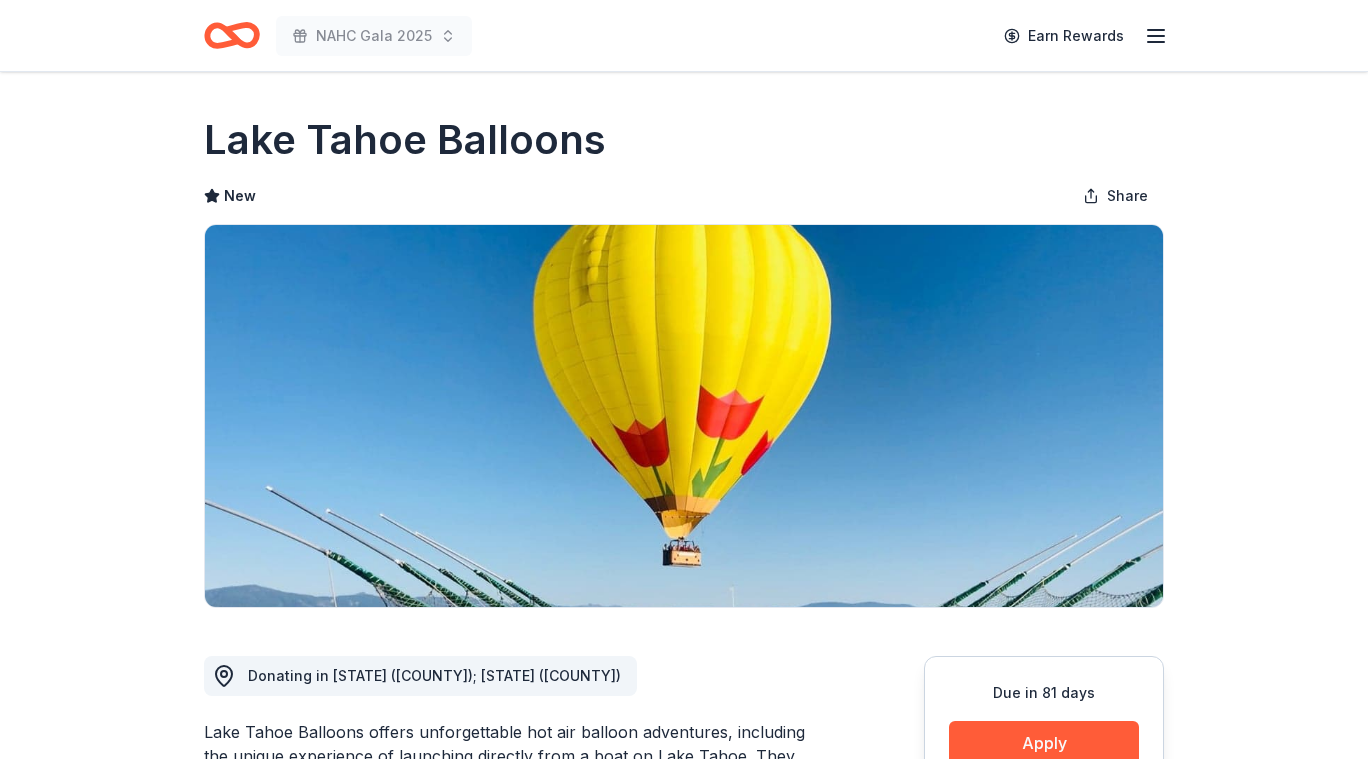 scroll, scrollTop: 0, scrollLeft: 0, axis: both 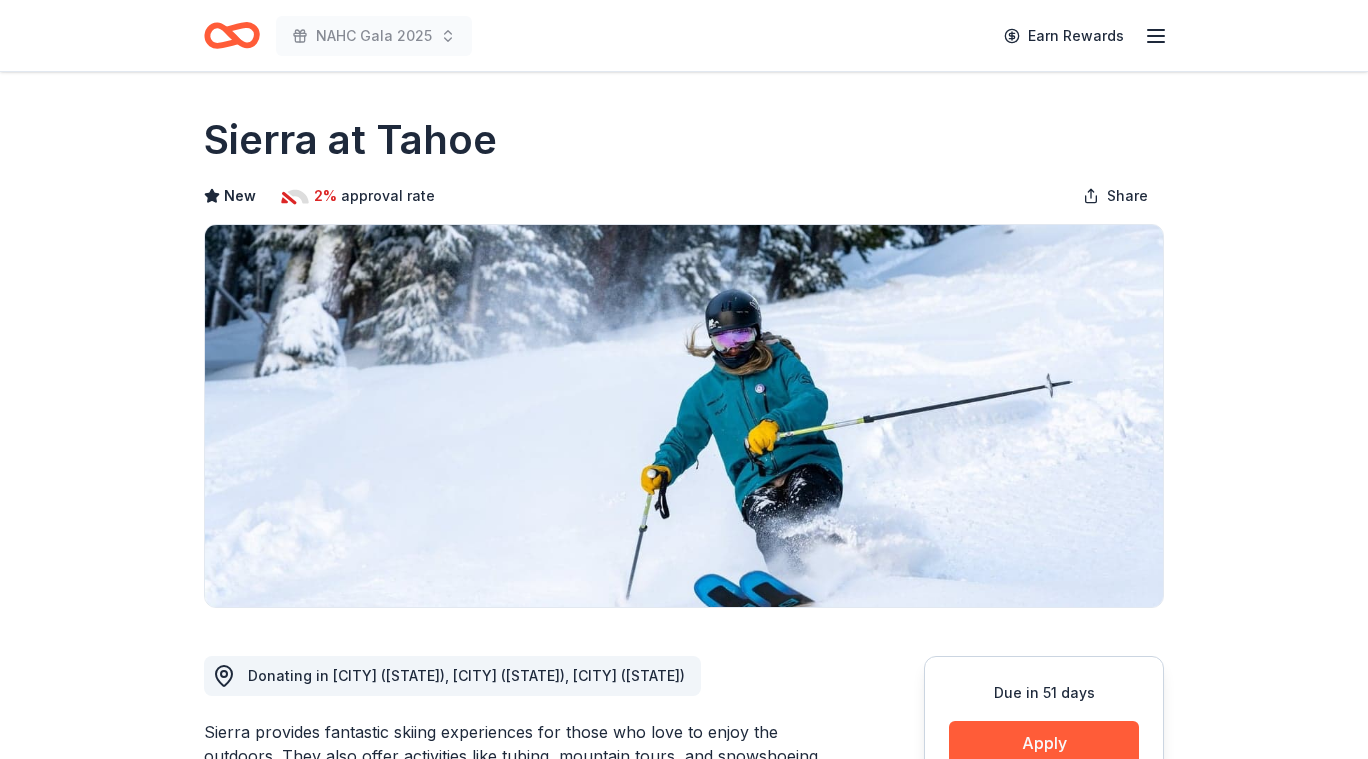 drag, startPoint x: 1367, startPoint y: 132, endPoint x: 1372, endPoint y: 164, distance: 32.38827 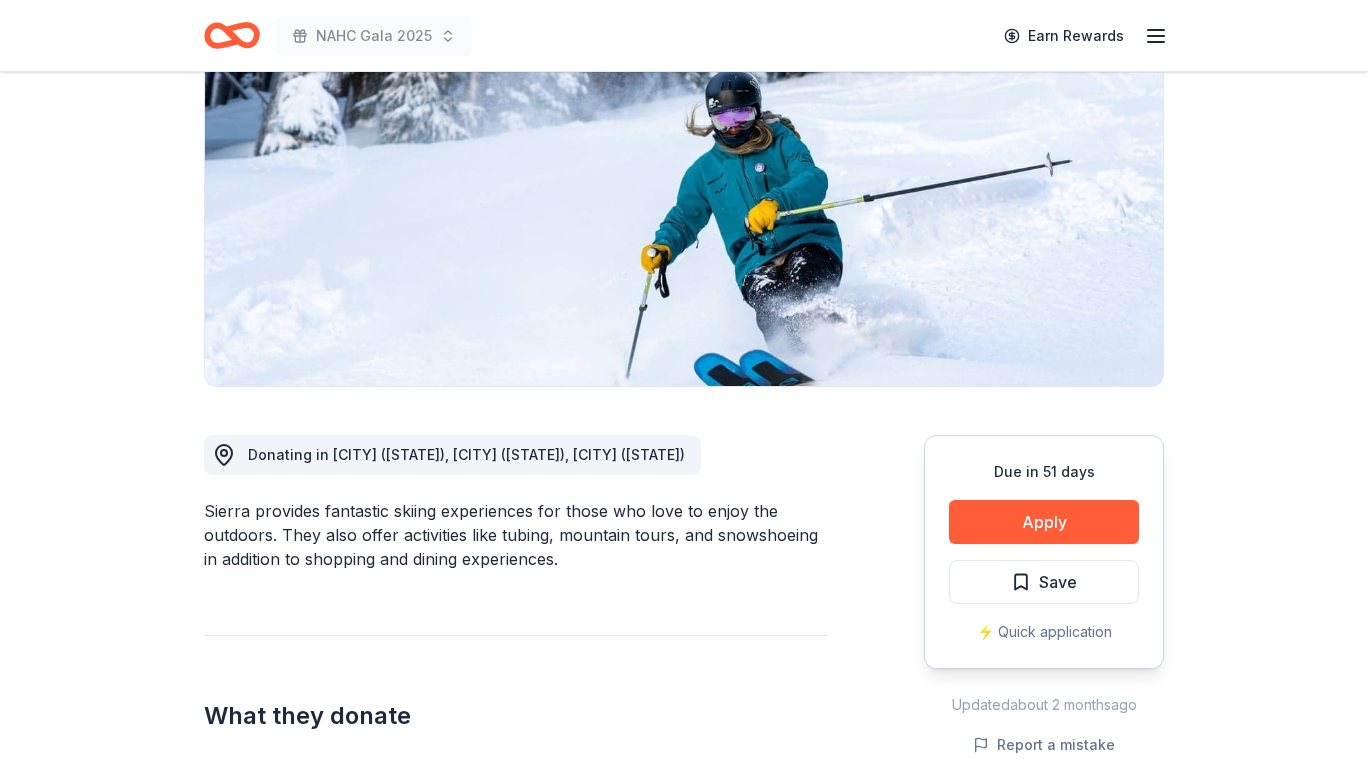 scroll, scrollTop: 213, scrollLeft: 0, axis: vertical 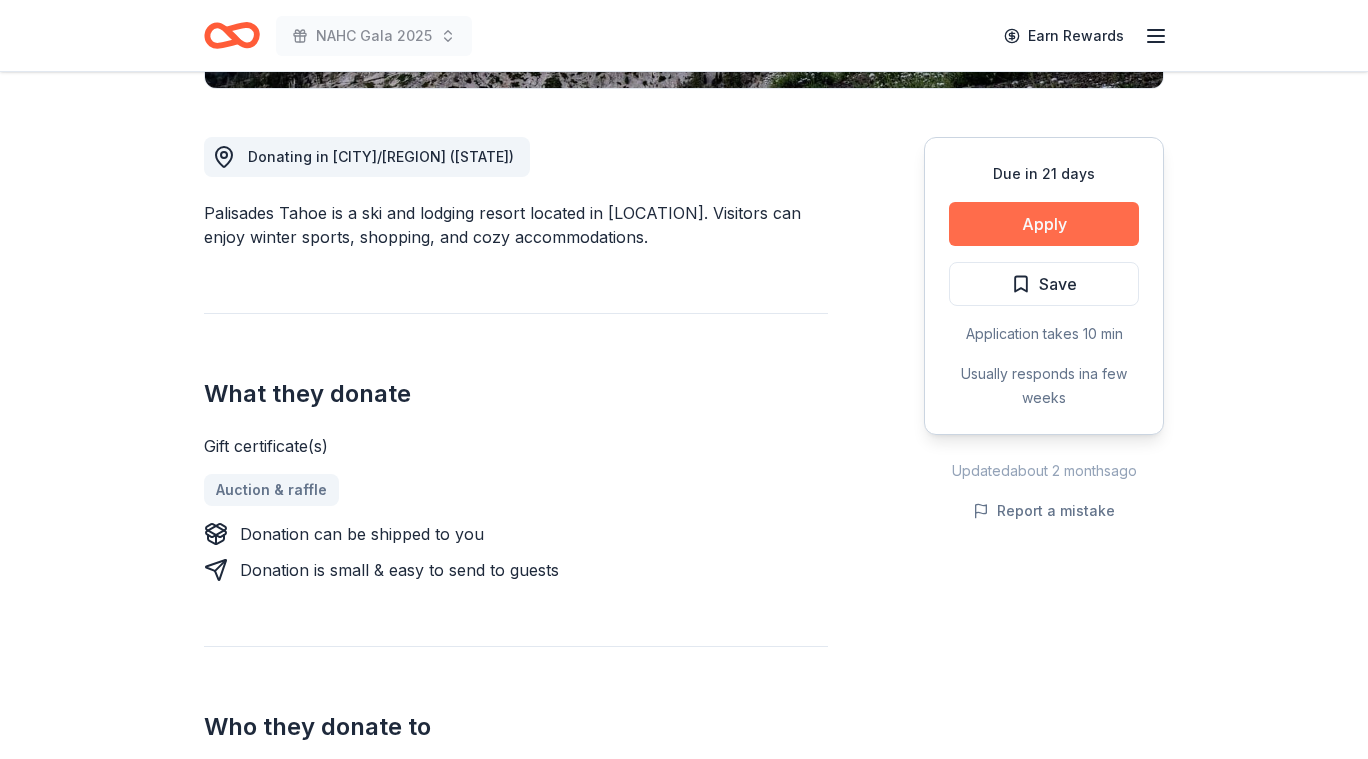click on "Apply" at bounding box center (1044, 224) 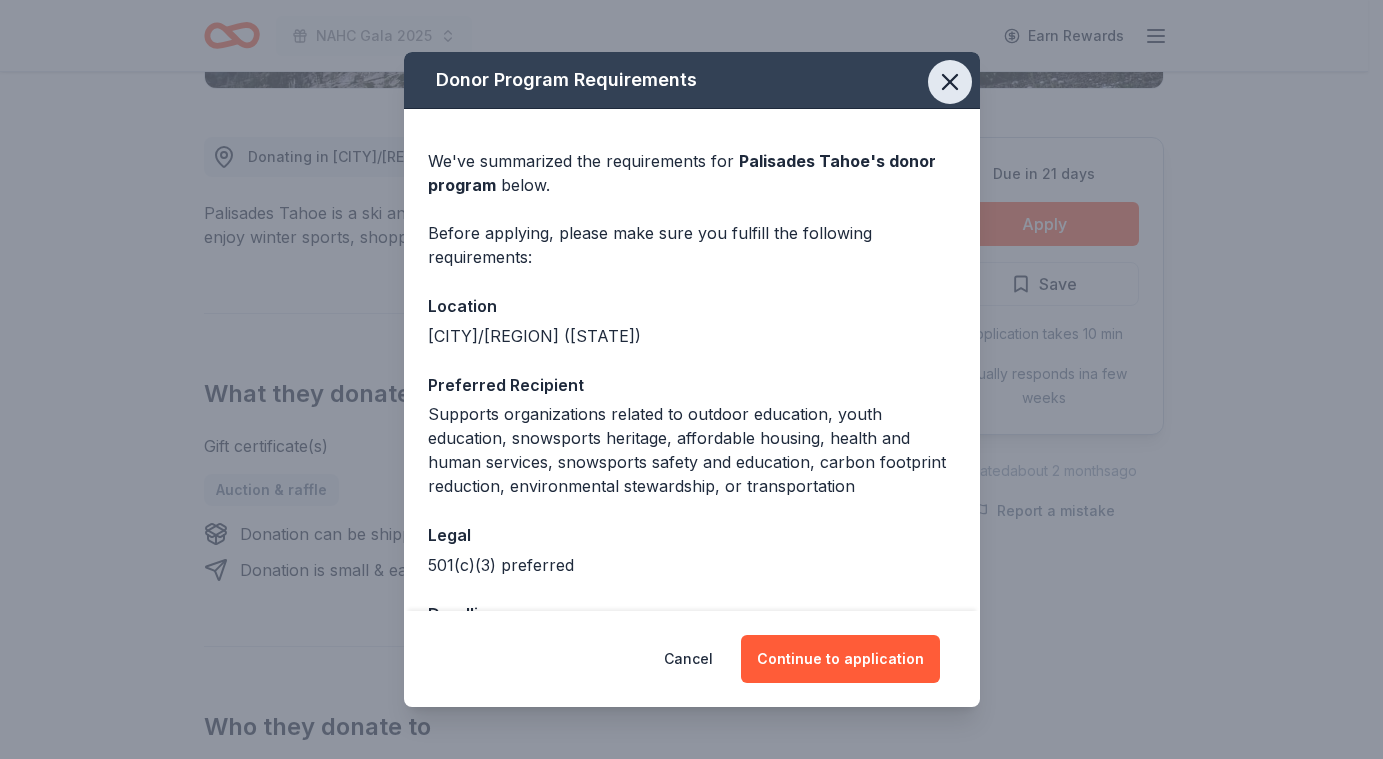 click 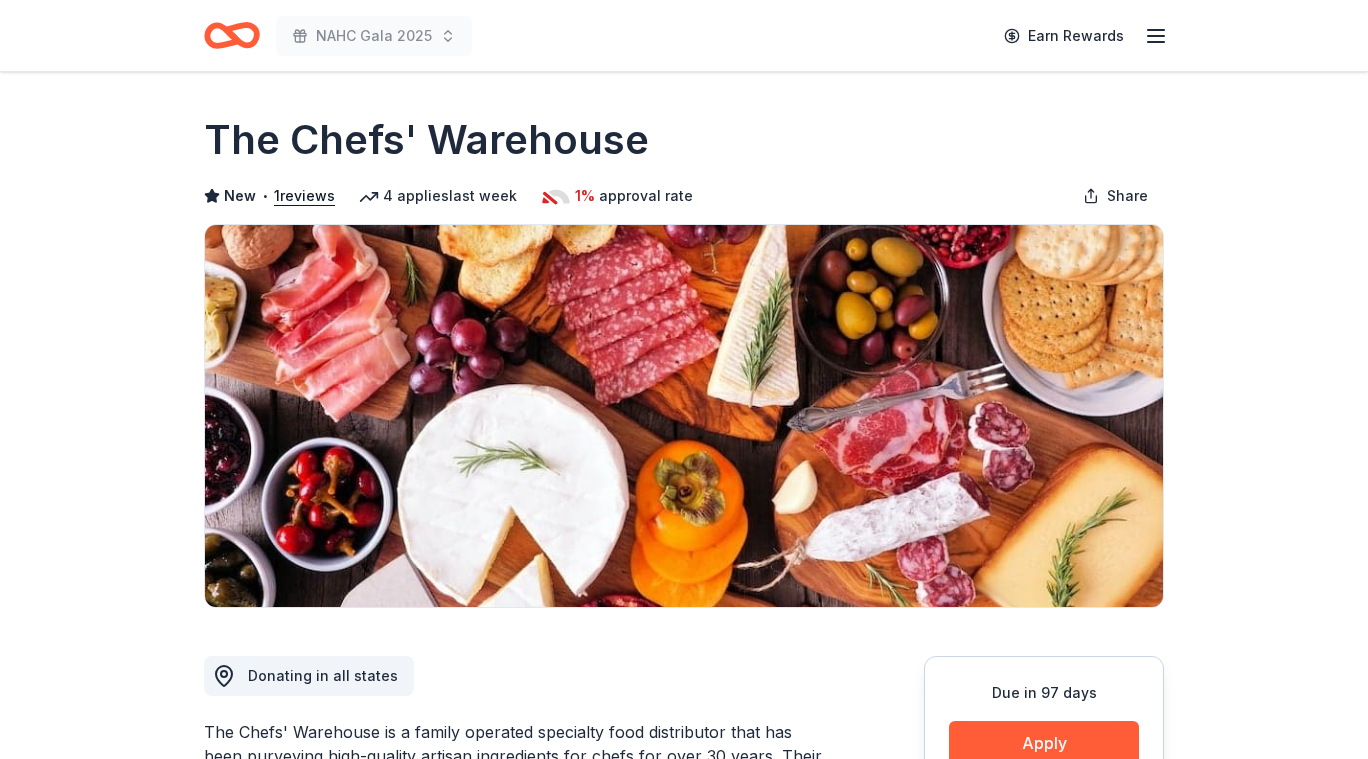 scroll, scrollTop: 0, scrollLeft: 0, axis: both 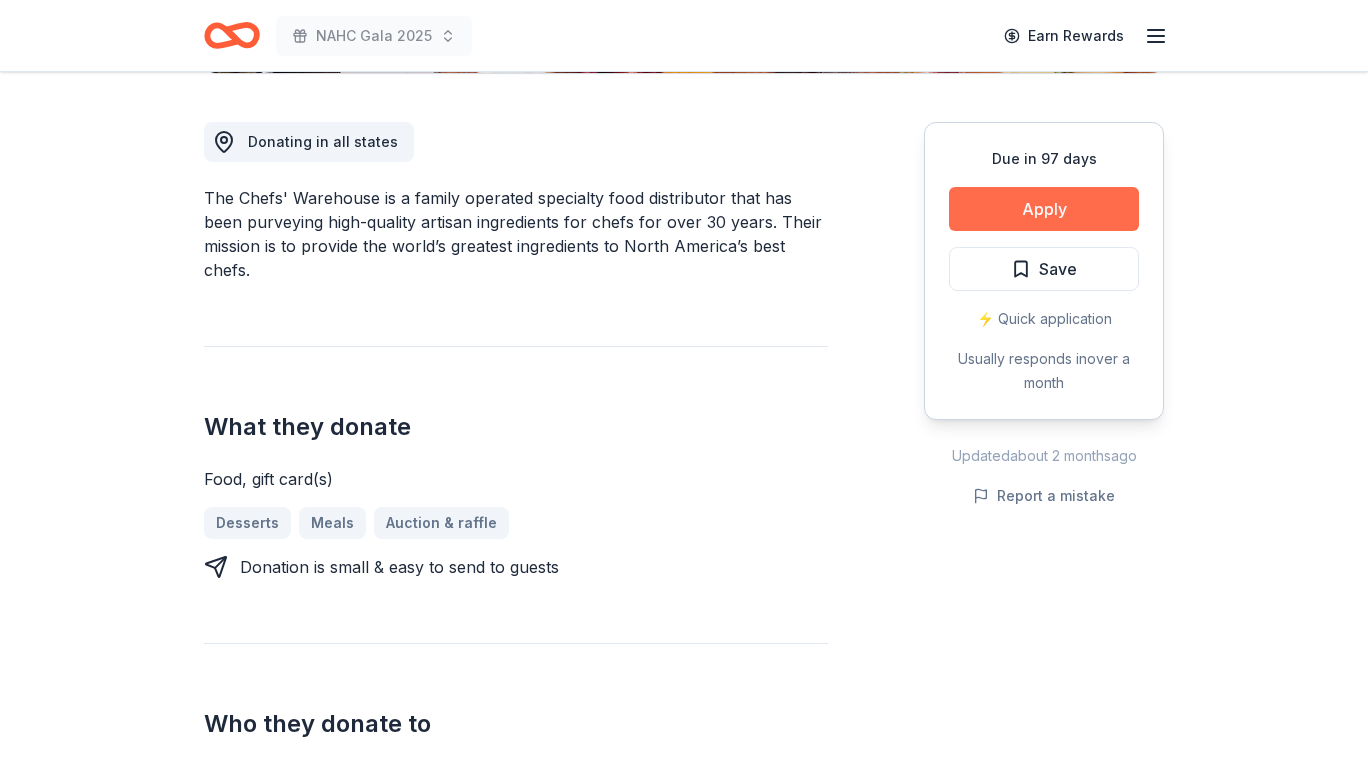 click on "Apply" at bounding box center [1044, 209] 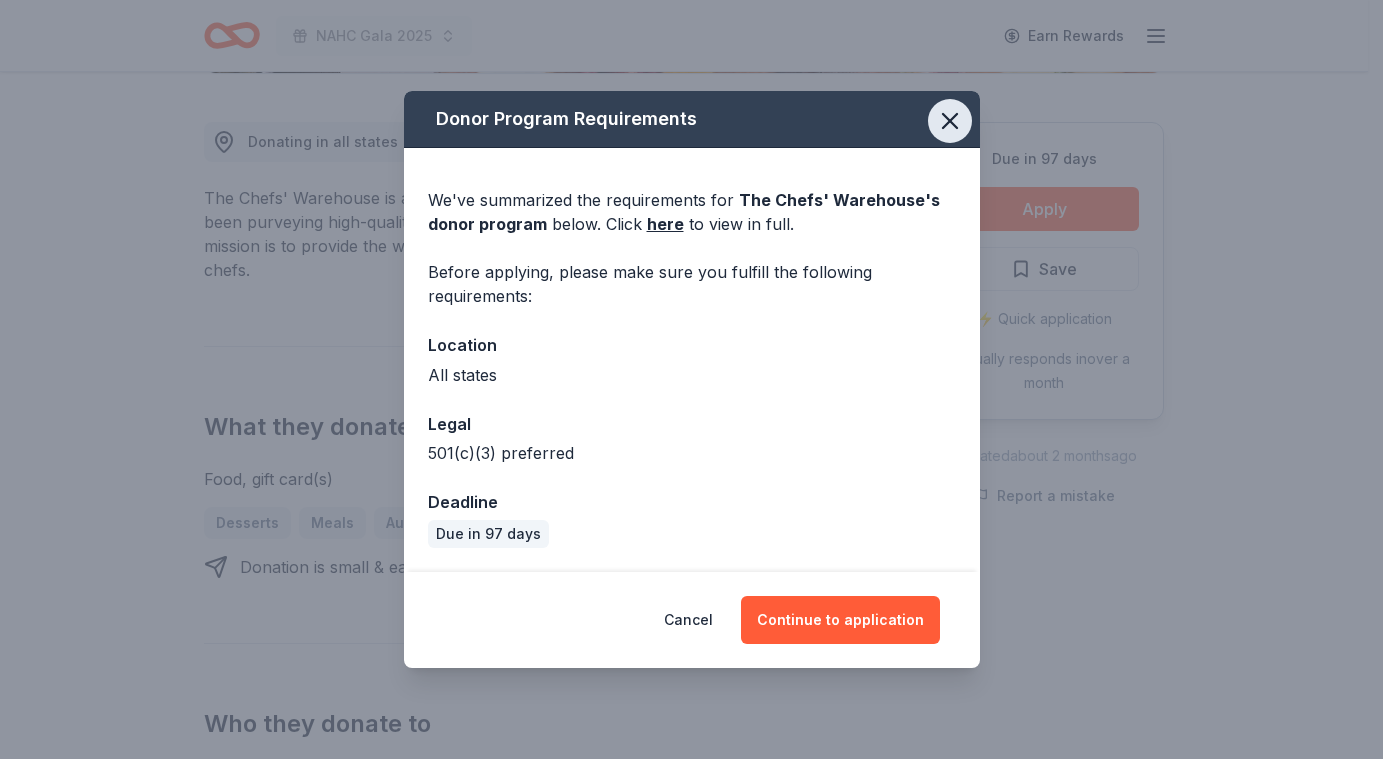 click 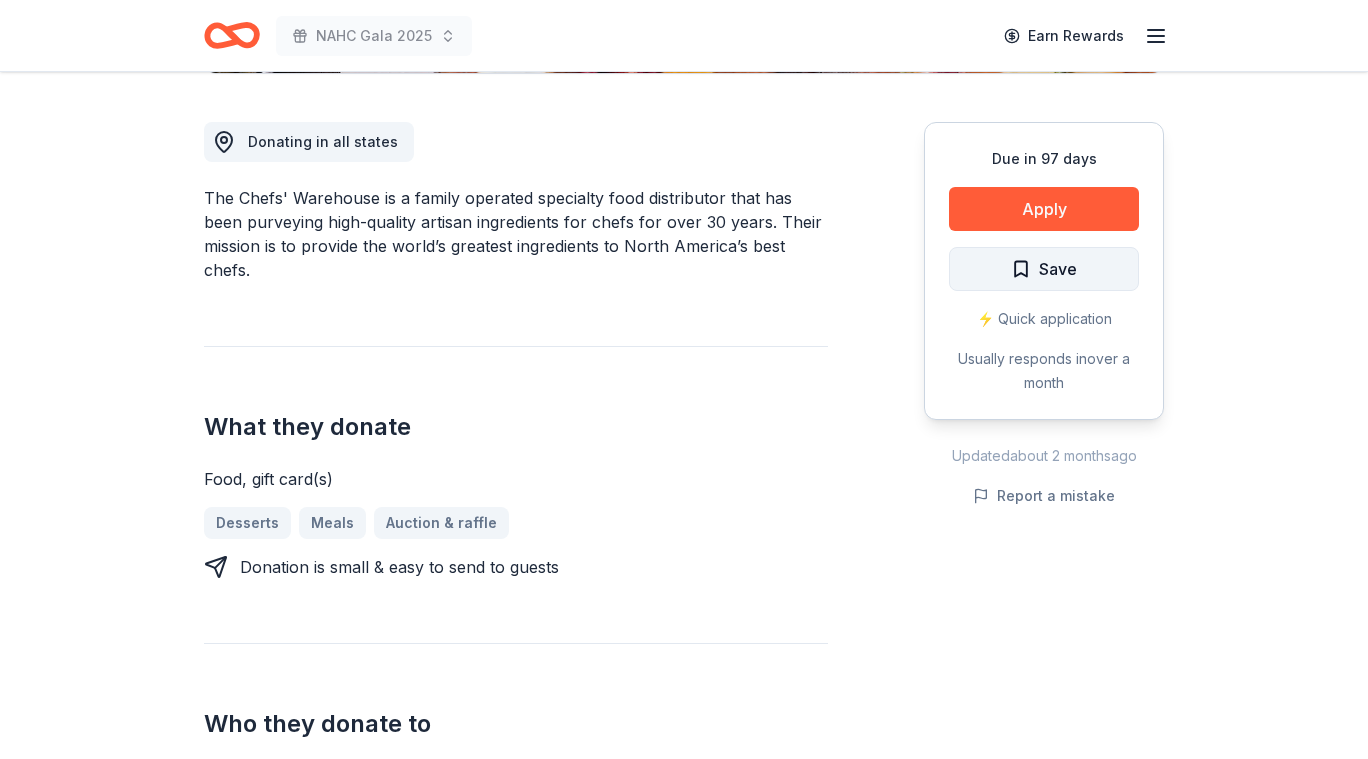 click on "Save" at bounding box center [1058, 269] 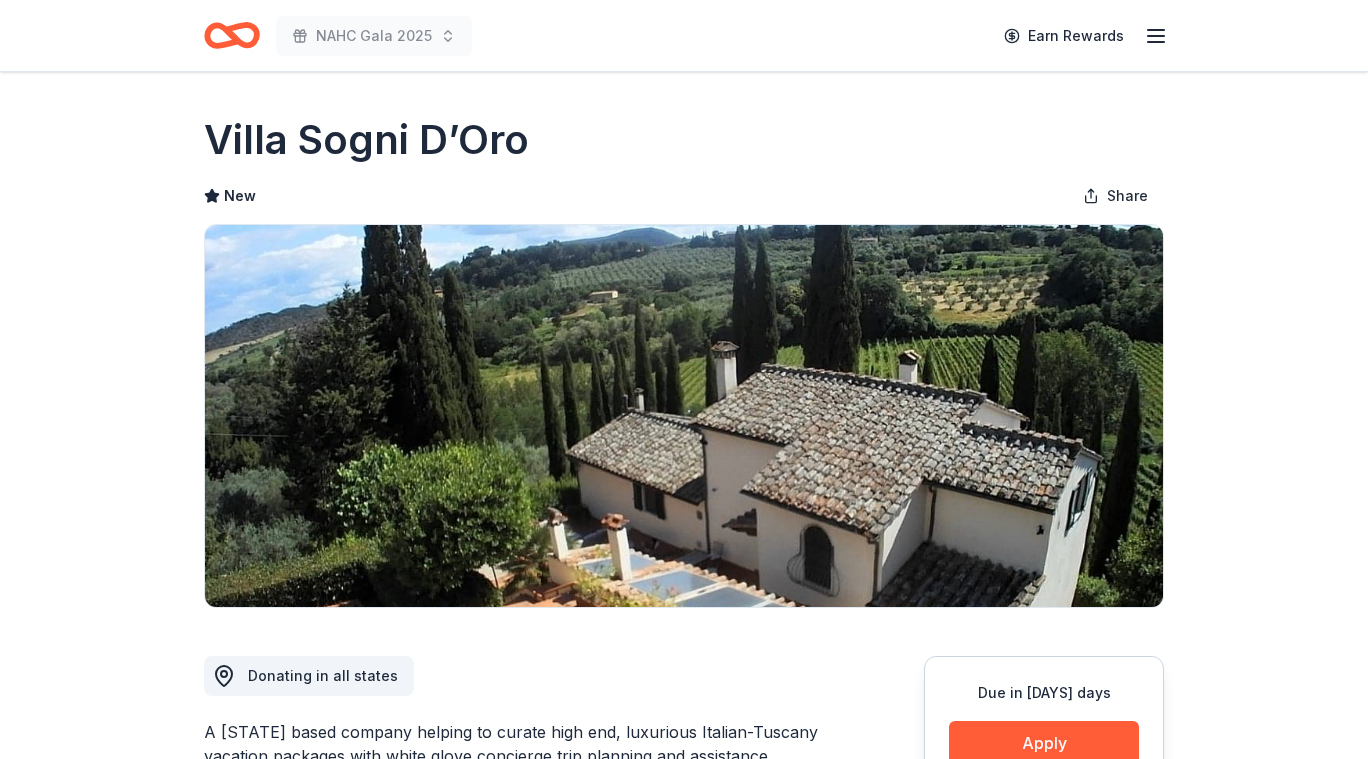 scroll, scrollTop: 0, scrollLeft: 0, axis: both 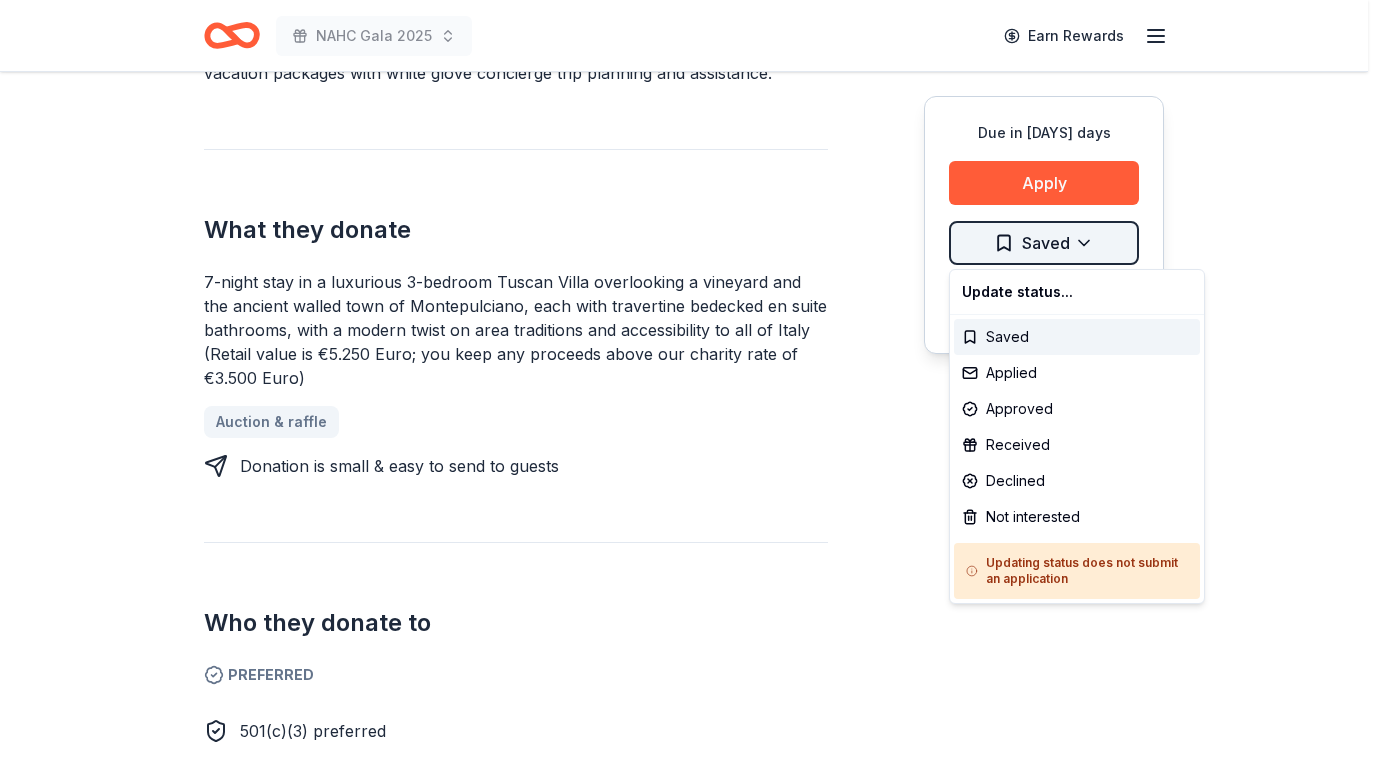 click on "NAHC Gala [YEAR] Earn Rewards Due in [DAYS] days Share Villa Sogni D’Oro New Share Donating in all states A [STATE] based company helping to curate high end, luxurious Italian-Tuscany vacation packages with white glove concierge trip planning and assistance. What they donate [NUMBER]-night stay in a luxurious [NUMBER]-bedroom Tuscan Villa overlooking a vineyard and the ancient walled town of [CITY], each with travertine bedecked en suite bathrooms, with a modern twist on area traditions and accessibility to all of Italy (Retail value is €[PRICE] Euro; you keep any proceeds above our charity rate of €[PRICE] Euro) Auction & raffle Donation is small & easy to send to guests Who they donate to Preferred 501(c)(3) preferred Ineligible No hate groups and no extremists We ' re collecting data on approval rate ; check back soon. We ' re collecting data on donation value ; check back soon. Due in [DAYS] days Apply Saved Usually responds in a few days Updated [DAYS] days ago Report a mistake New Leave a review Similar donors" at bounding box center [691, -304] 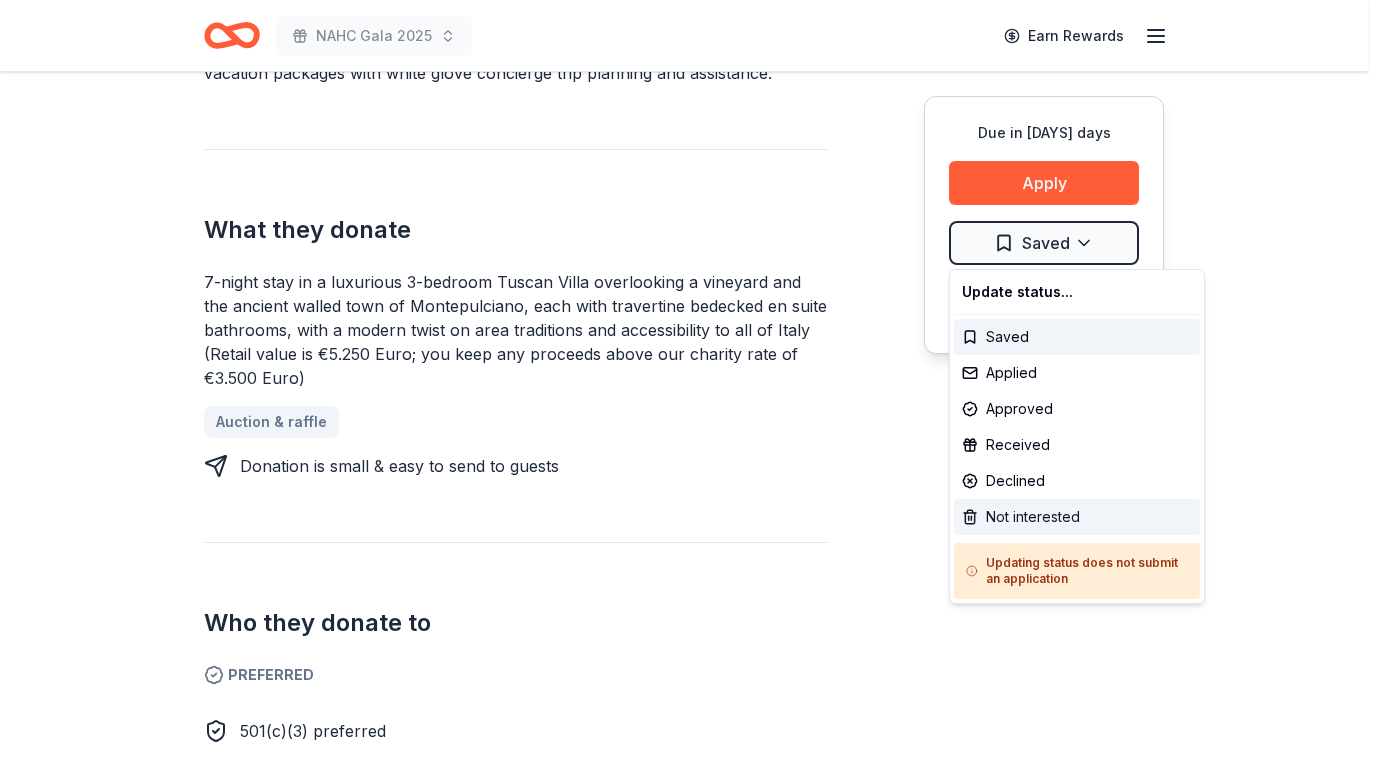 click on "Not interested" at bounding box center (1077, 517) 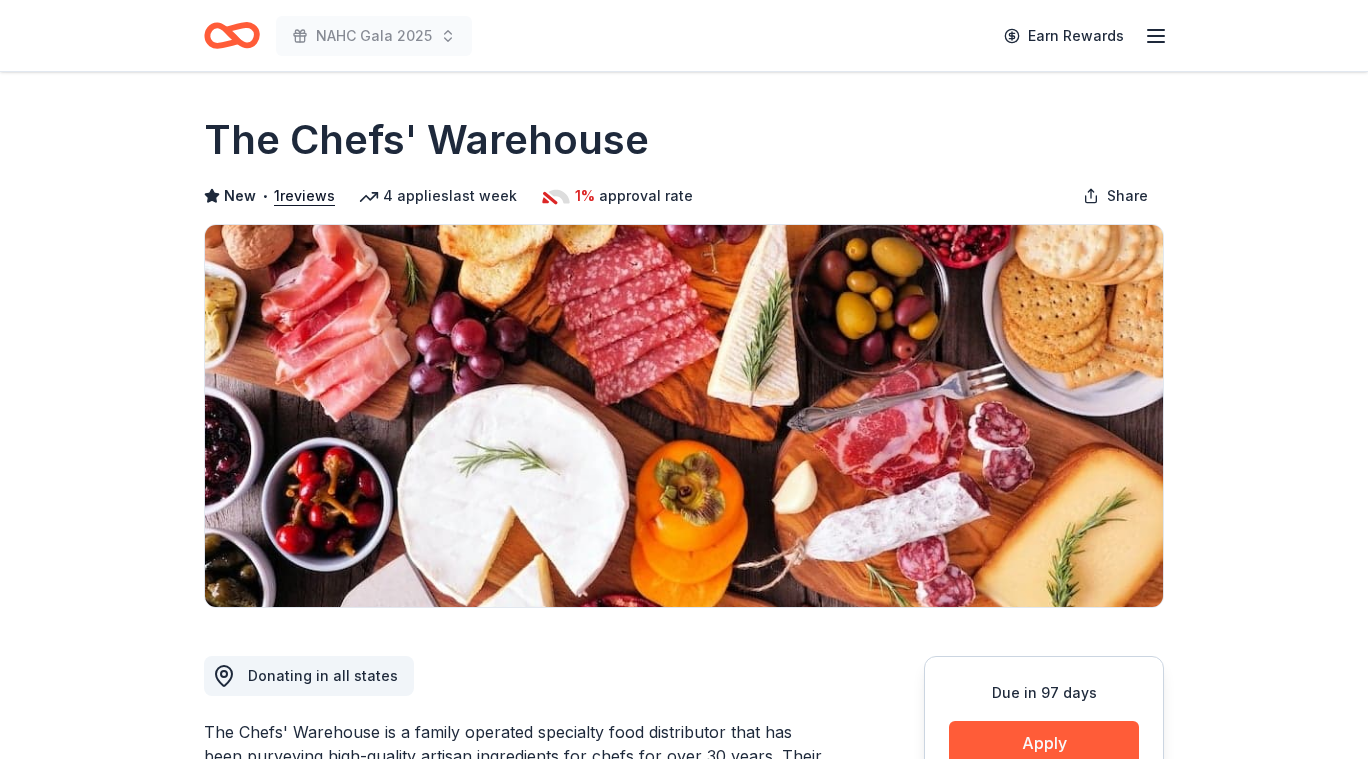 scroll, scrollTop: 0, scrollLeft: 0, axis: both 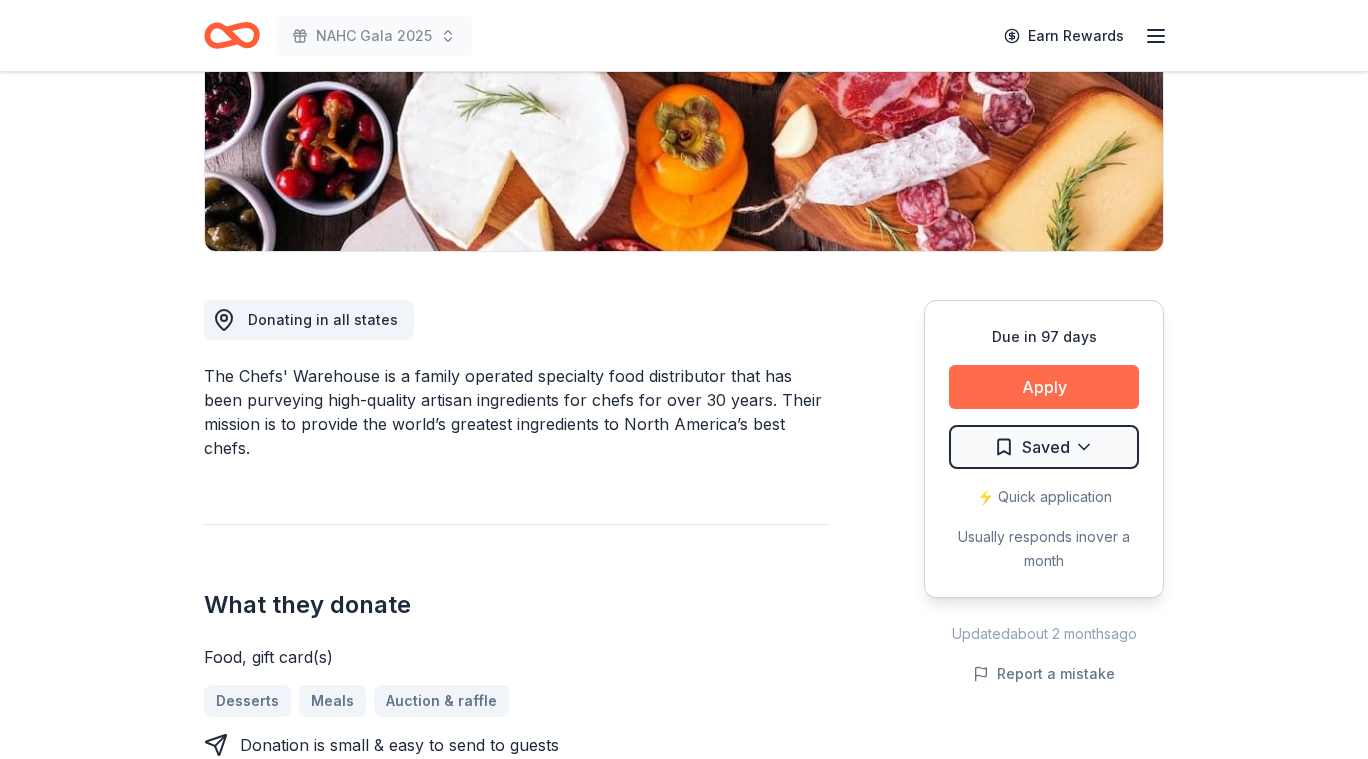 click on "Apply" at bounding box center [1044, 387] 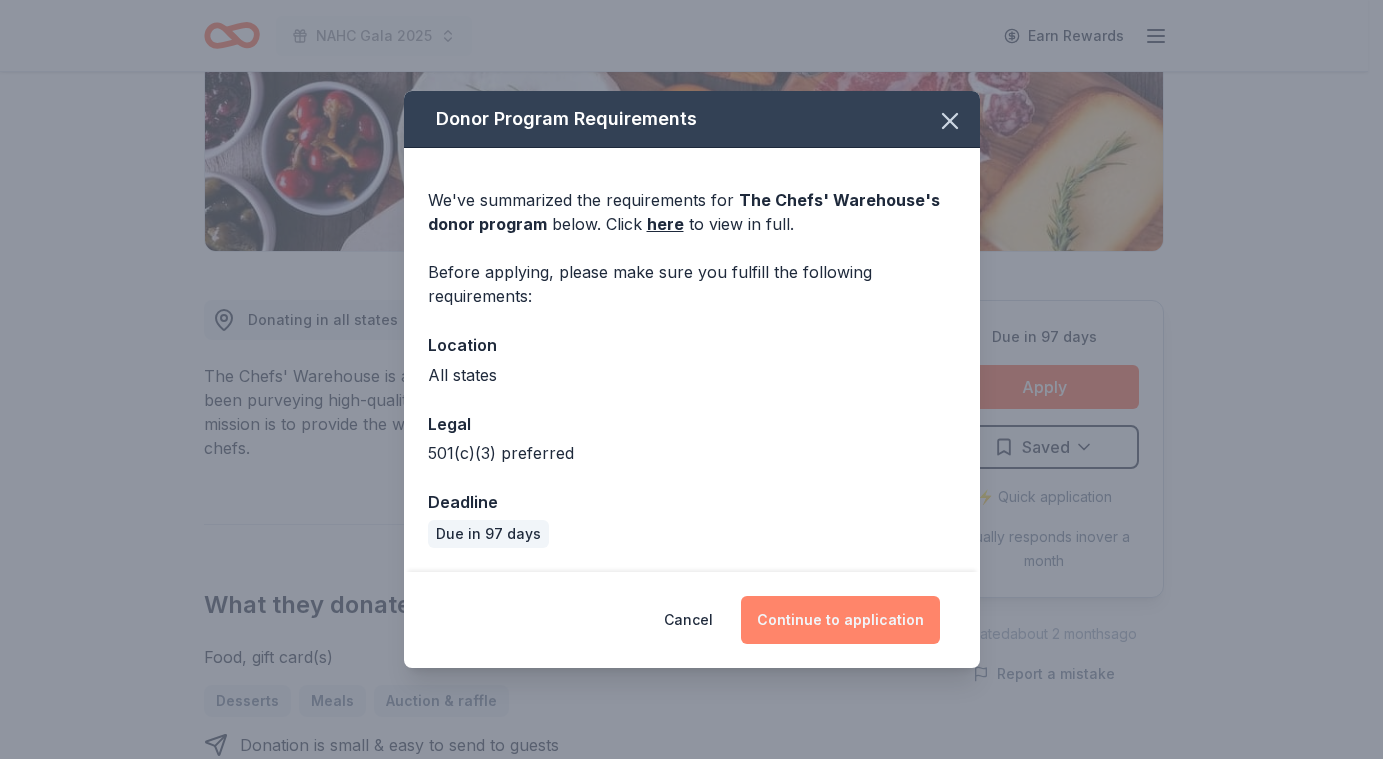 click on "Continue to application" at bounding box center (840, 620) 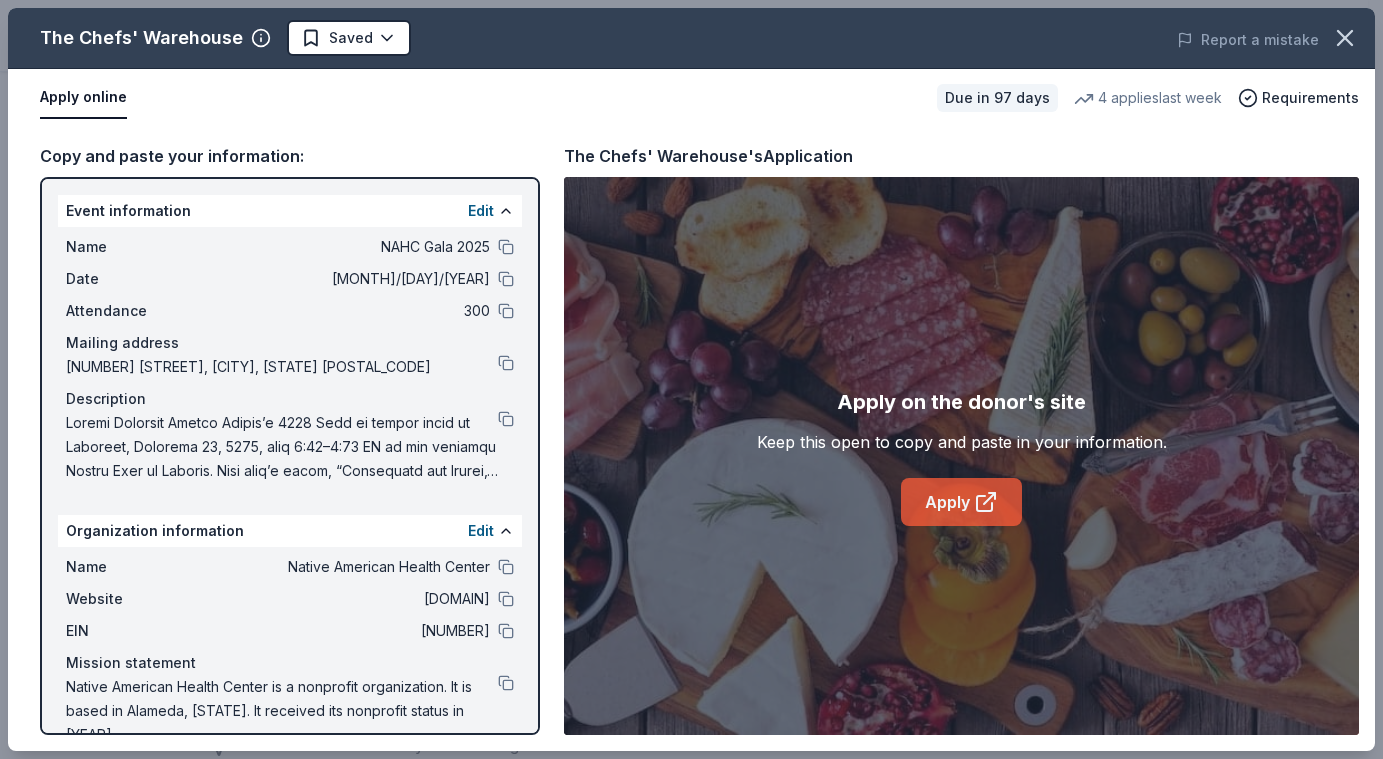 click on "Apply" at bounding box center (961, 502) 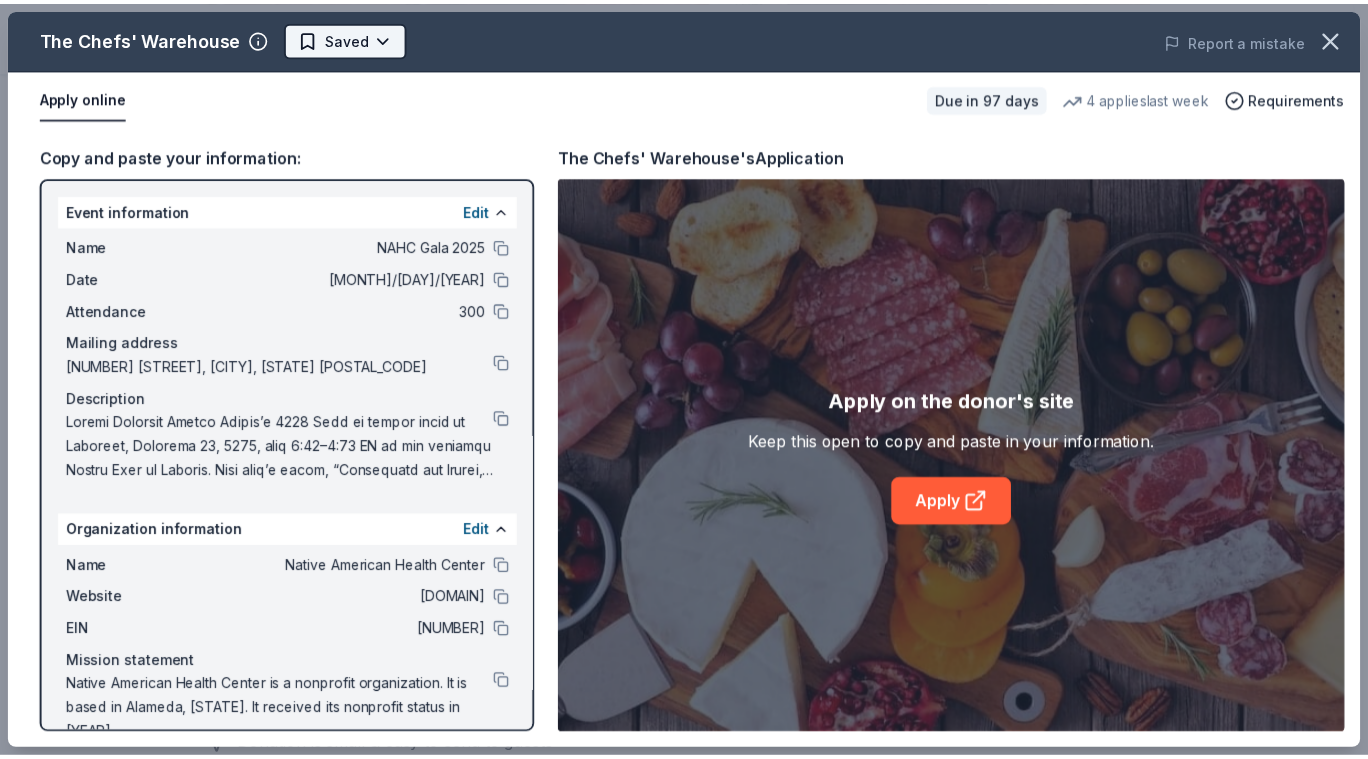 scroll, scrollTop: 0, scrollLeft: 0, axis: both 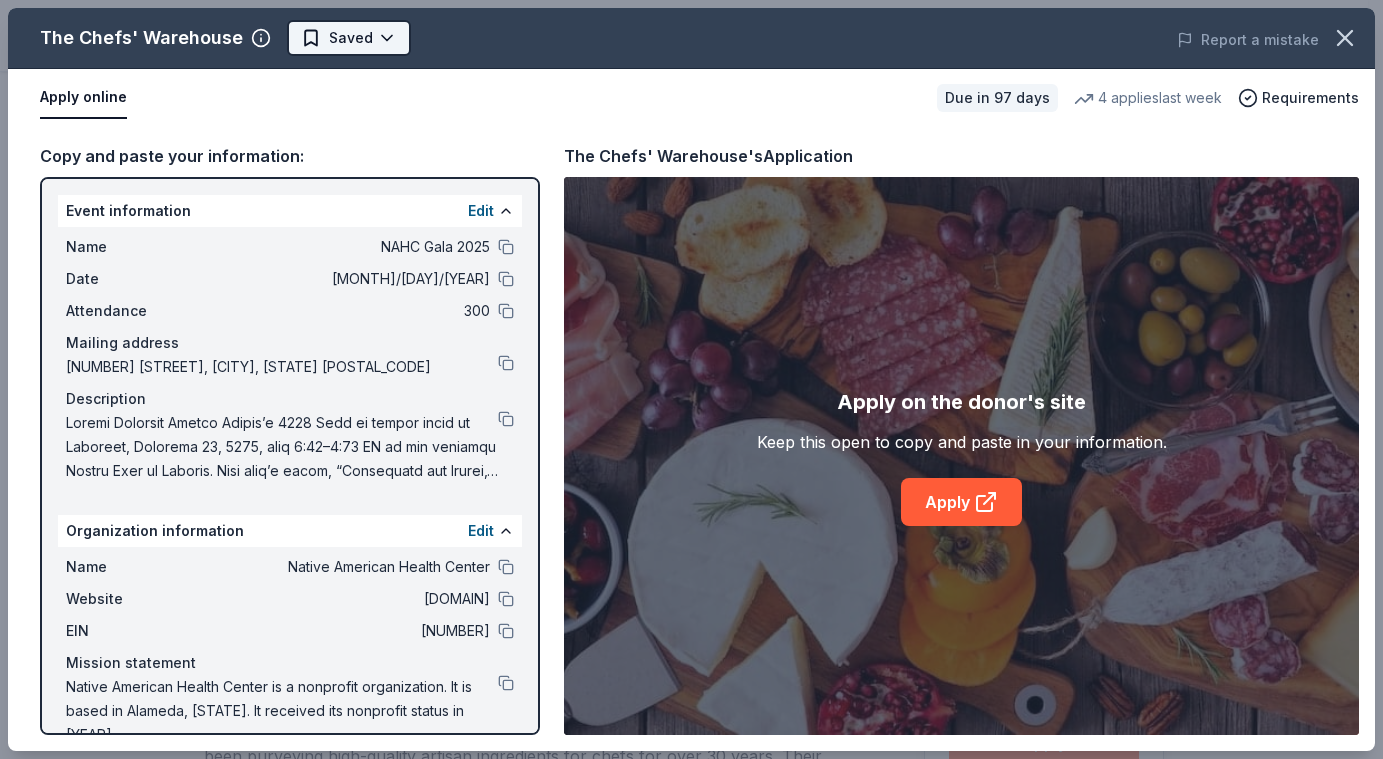 click on "NAHC Gala 2025 Earn Rewards Due in 97 days Share The Chefs' Warehouse New • 1  reviews 4   applies  last week 1% approval rate Share Donating in all states The Chefs' Warehouse is a family operated specialty food distributor that has been purveying high-quality artisan ingredients for chefs for over 30 years. Their mission is to provide the world’s greatest ingredients to North America’s best chefs. What they donate Food, gift card(s) Desserts Meals Auction & raffle Donation is small & easy to send to guests Who they donate to  Preferred 501(c)(3) preferred 1% approval rate 1 % approved 8 % declined 91 % no response The Chefs' Warehouse is  a selective donor :  be sure to spend extra time on this application if you want a donation. We ' re collecting data on   donation value ; check back soon. Due in 97 days Apply Saved ⚡️ Quick application Usually responds in  over a month Updated  about 2 months  ago Report a mistake New • 1  reviews third dimension out reach inc December 2022 • Declined New 2" at bounding box center (684, 379) 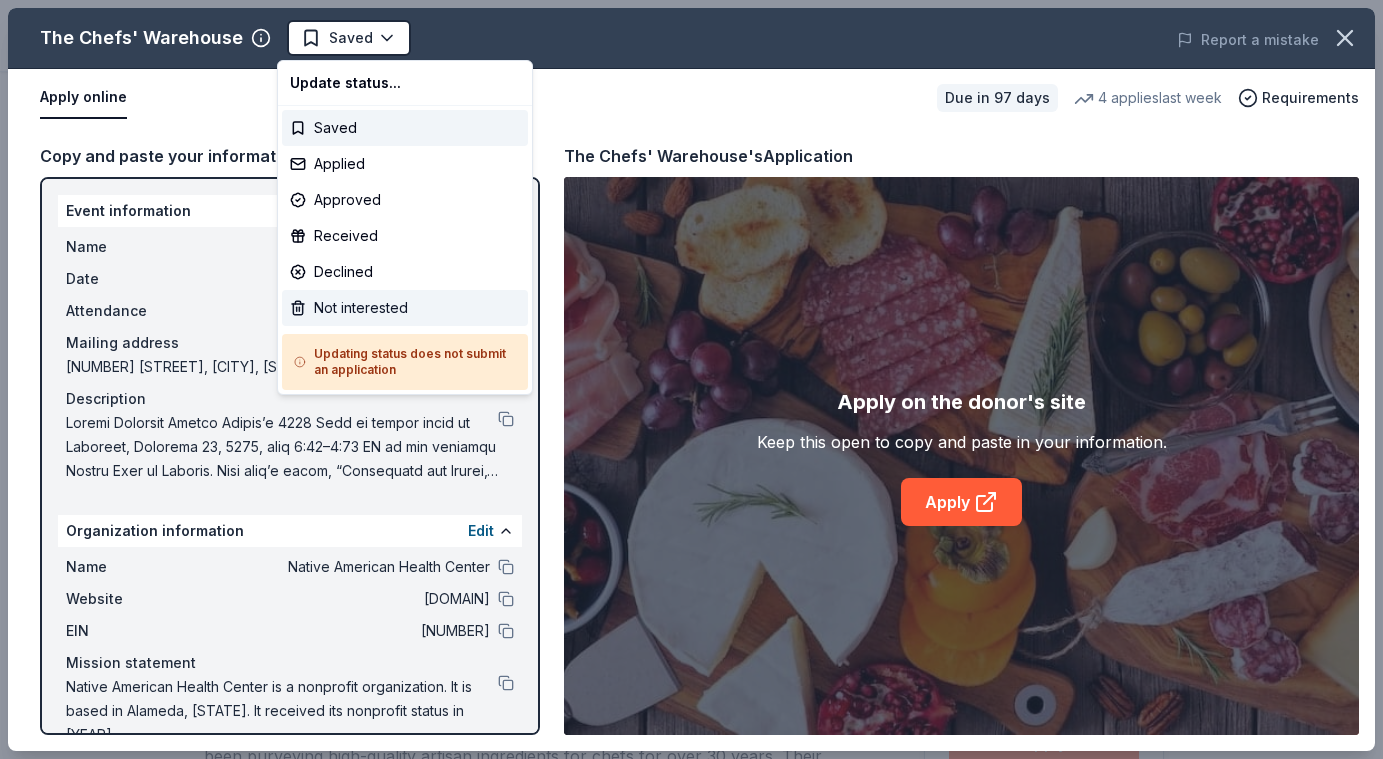 click on "Not interested" at bounding box center (405, 308) 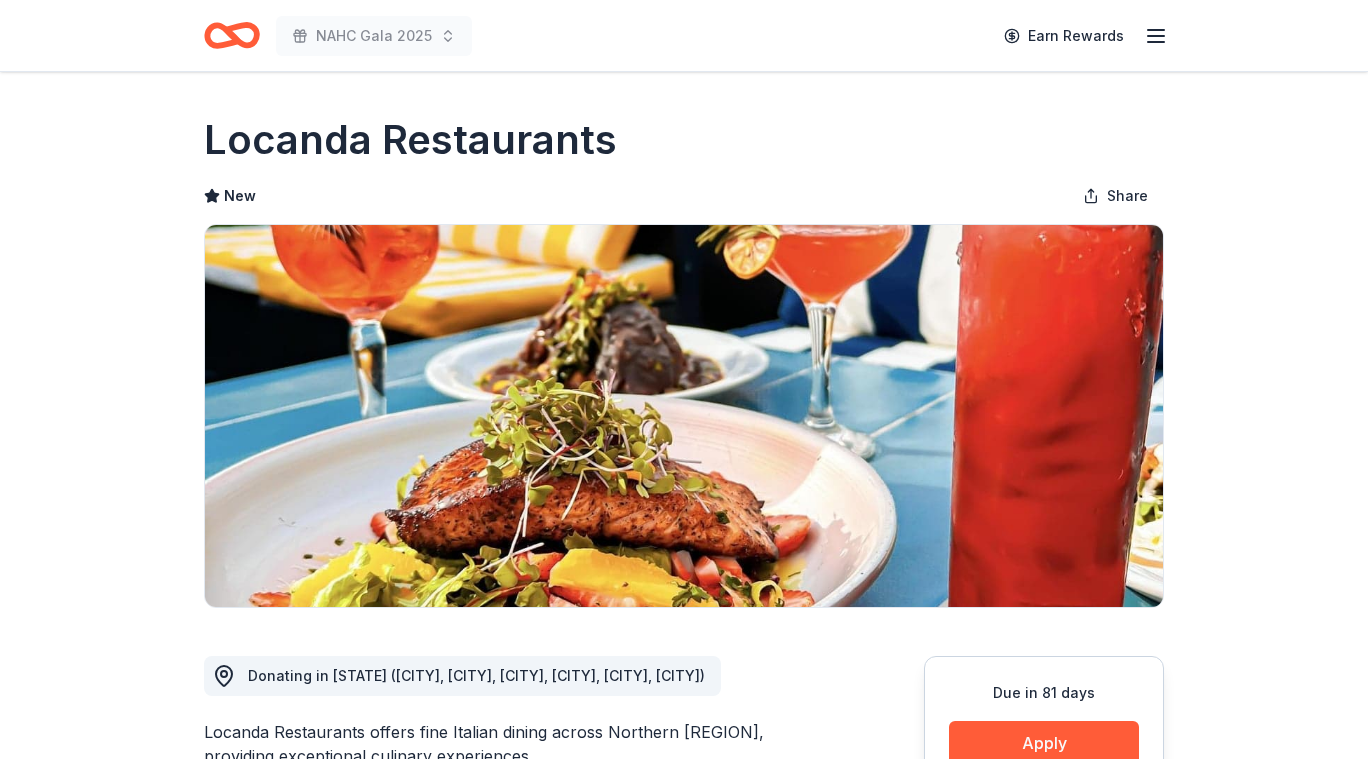 scroll, scrollTop: 0, scrollLeft: 0, axis: both 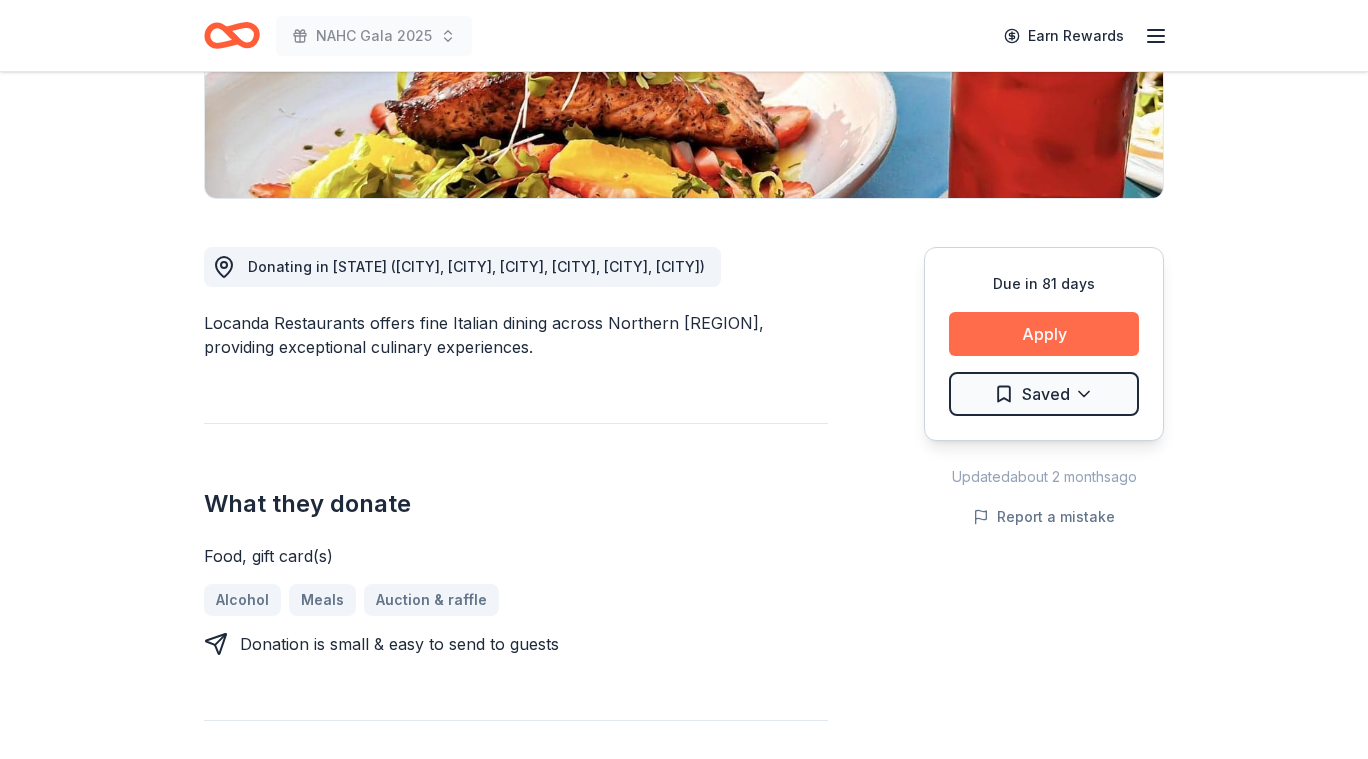 click on "Apply" at bounding box center [1044, 334] 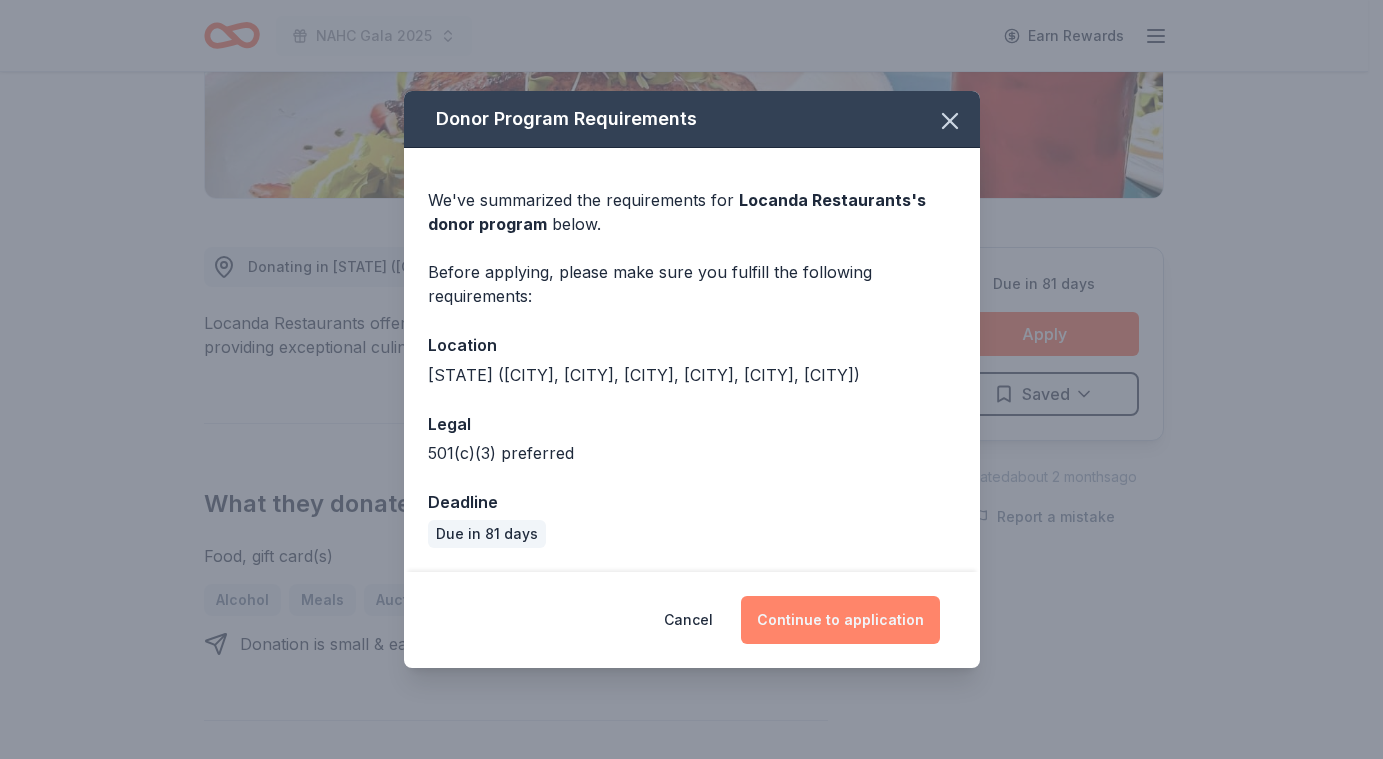 click on "Continue to application" at bounding box center (840, 620) 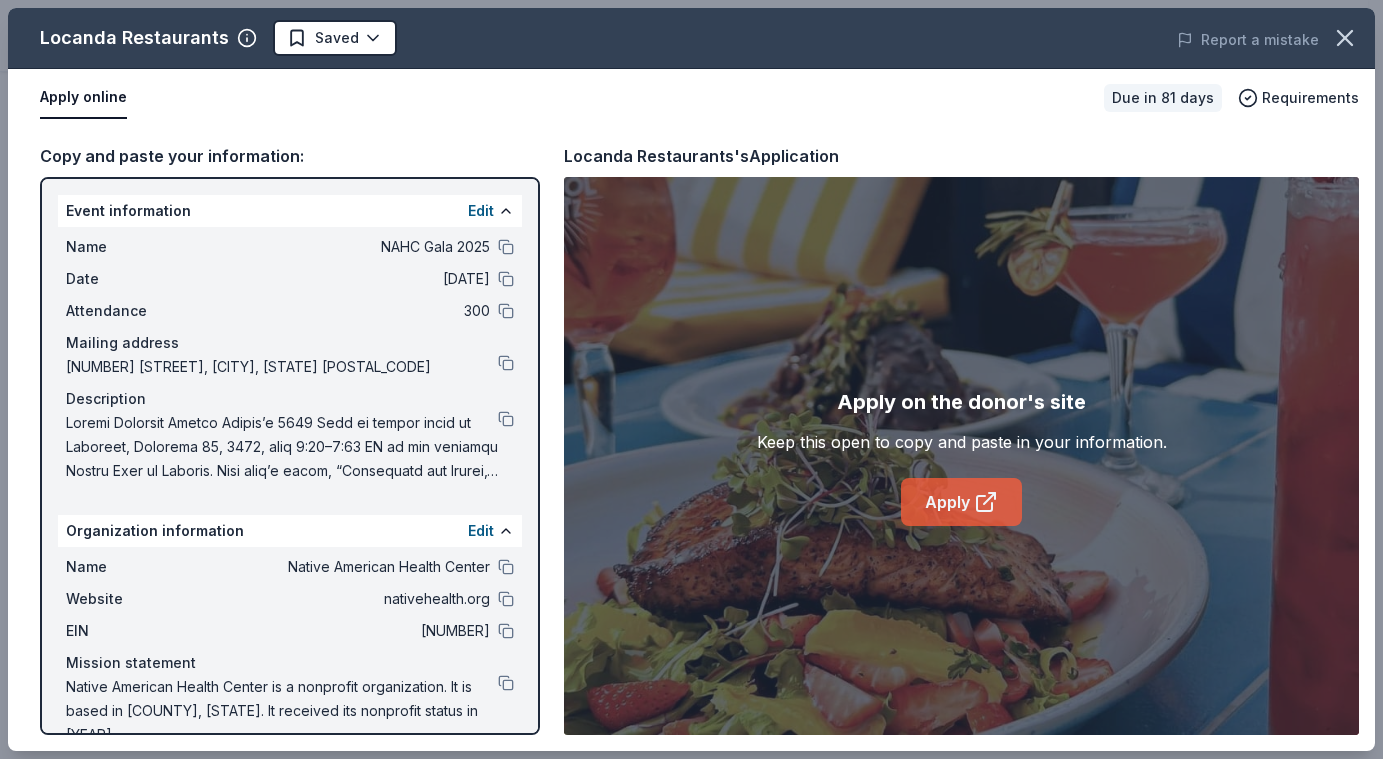 click on "Apply" at bounding box center (961, 502) 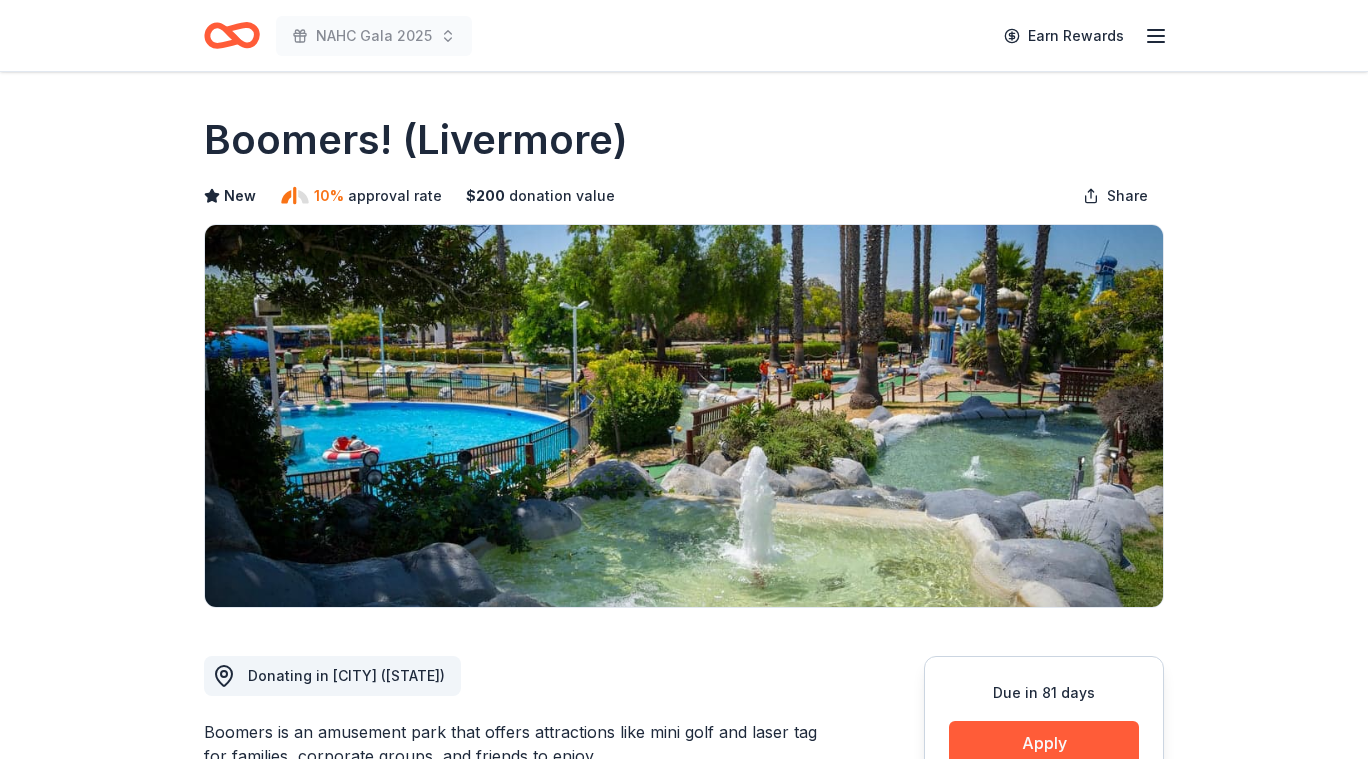 scroll, scrollTop: 0, scrollLeft: 0, axis: both 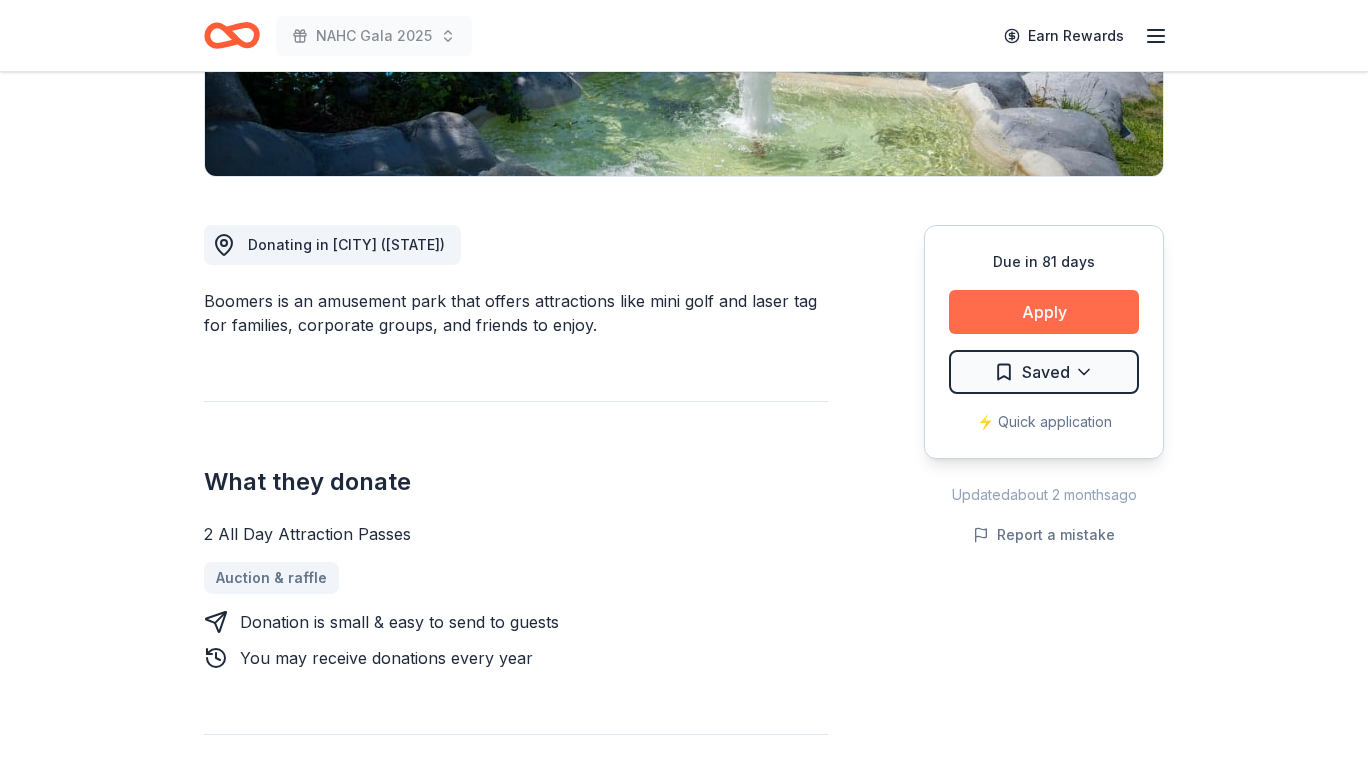 click on "Apply" at bounding box center (1044, 312) 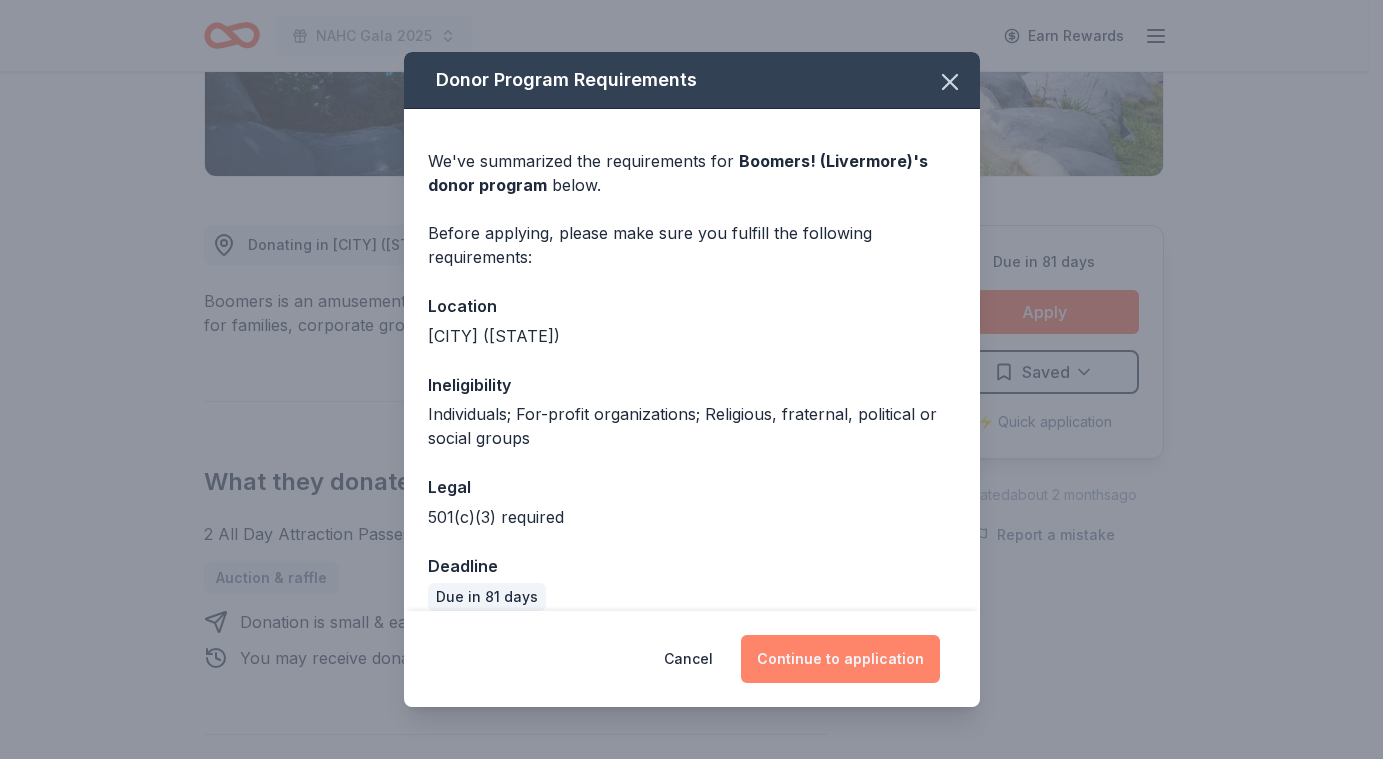 click on "Continue to application" at bounding box center (840, 659) 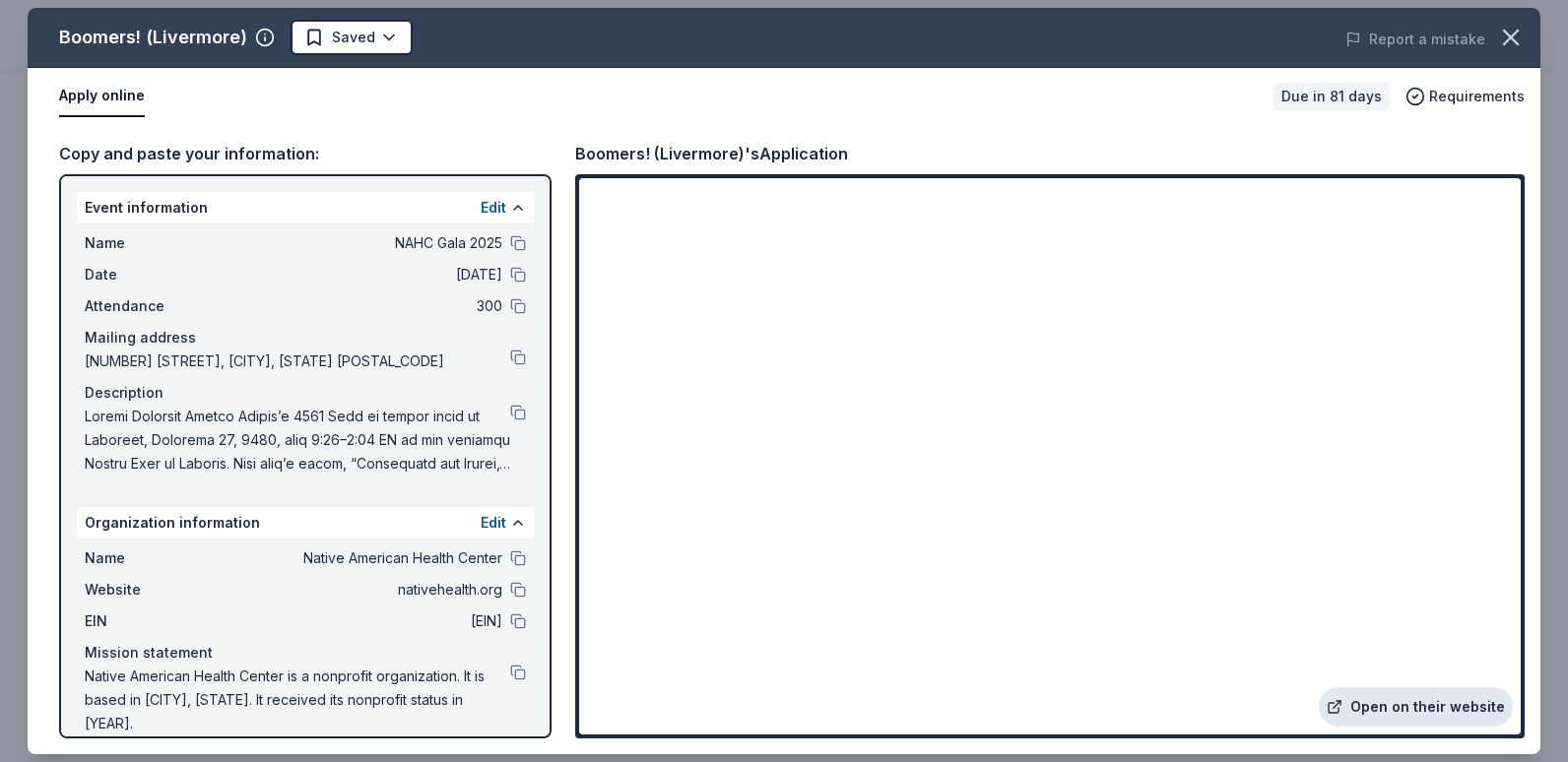 click on "Open on their website" at bounding box center (1415, 707) 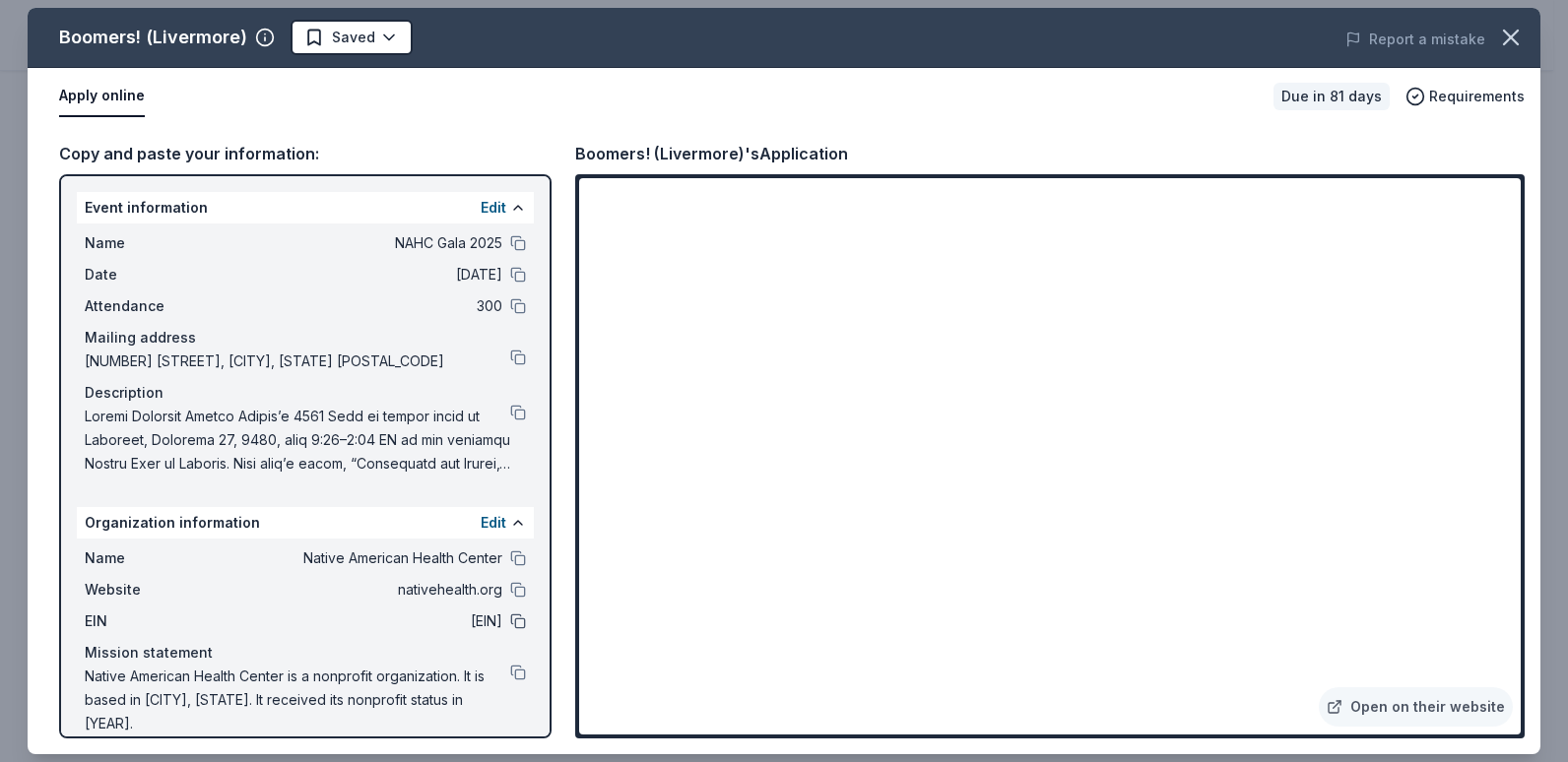 click at bounding box center (518, 621) 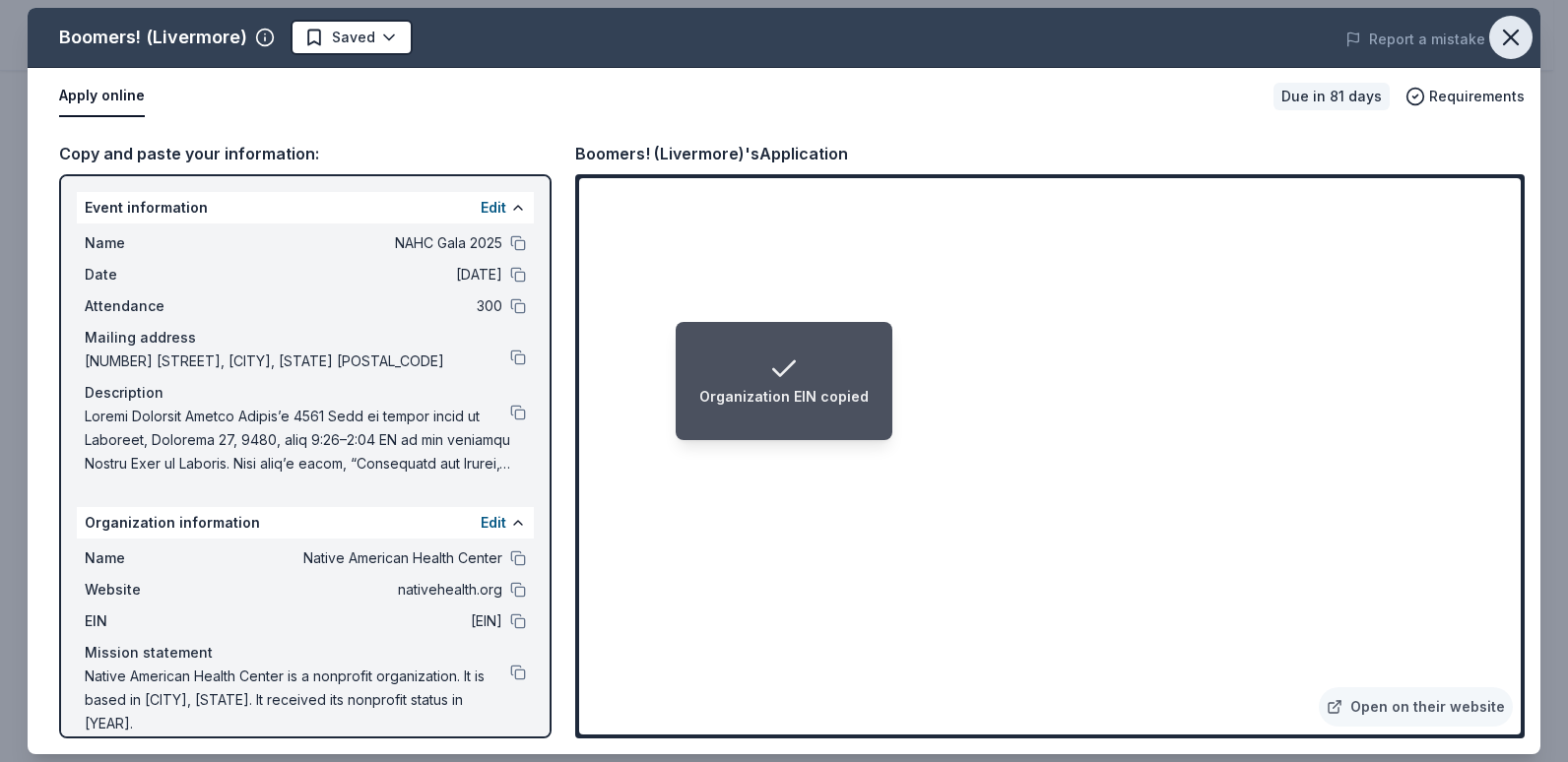 click at bounding box center [1511, 37] 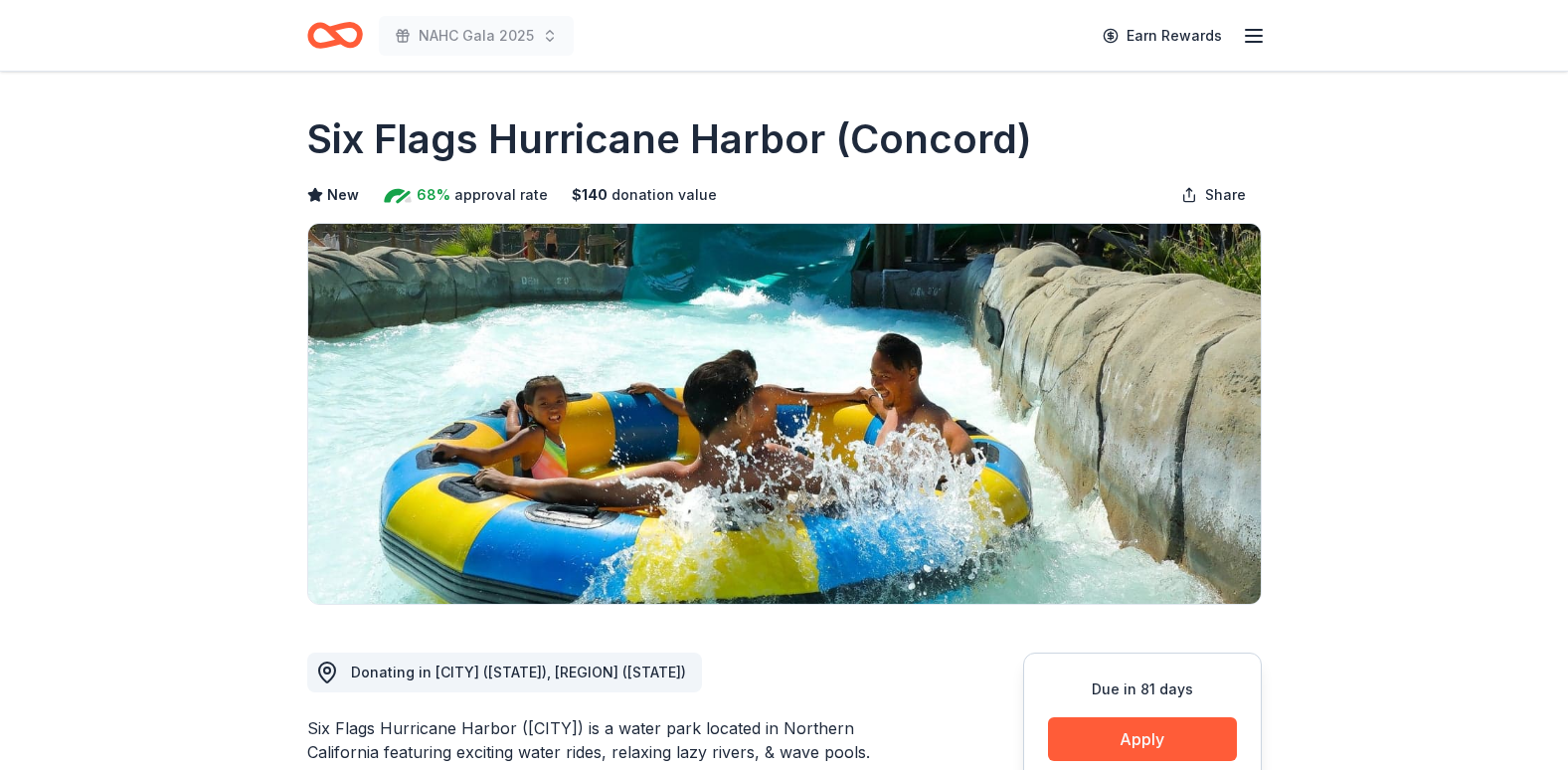 scroll, scrollTop: 0, scrollLeft: 0, axis: both 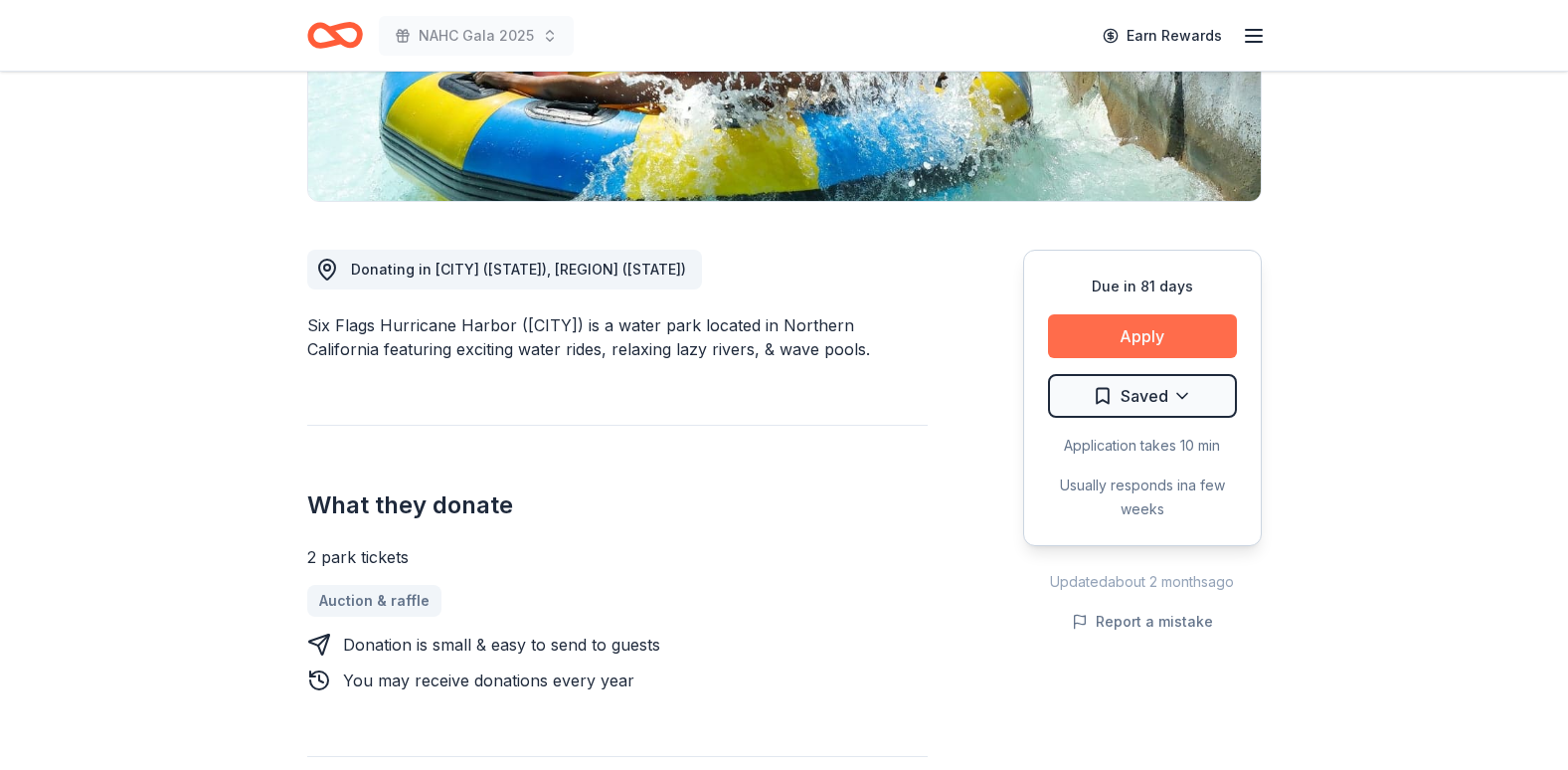 click on "Apply" at bounding box center [1142, 336] 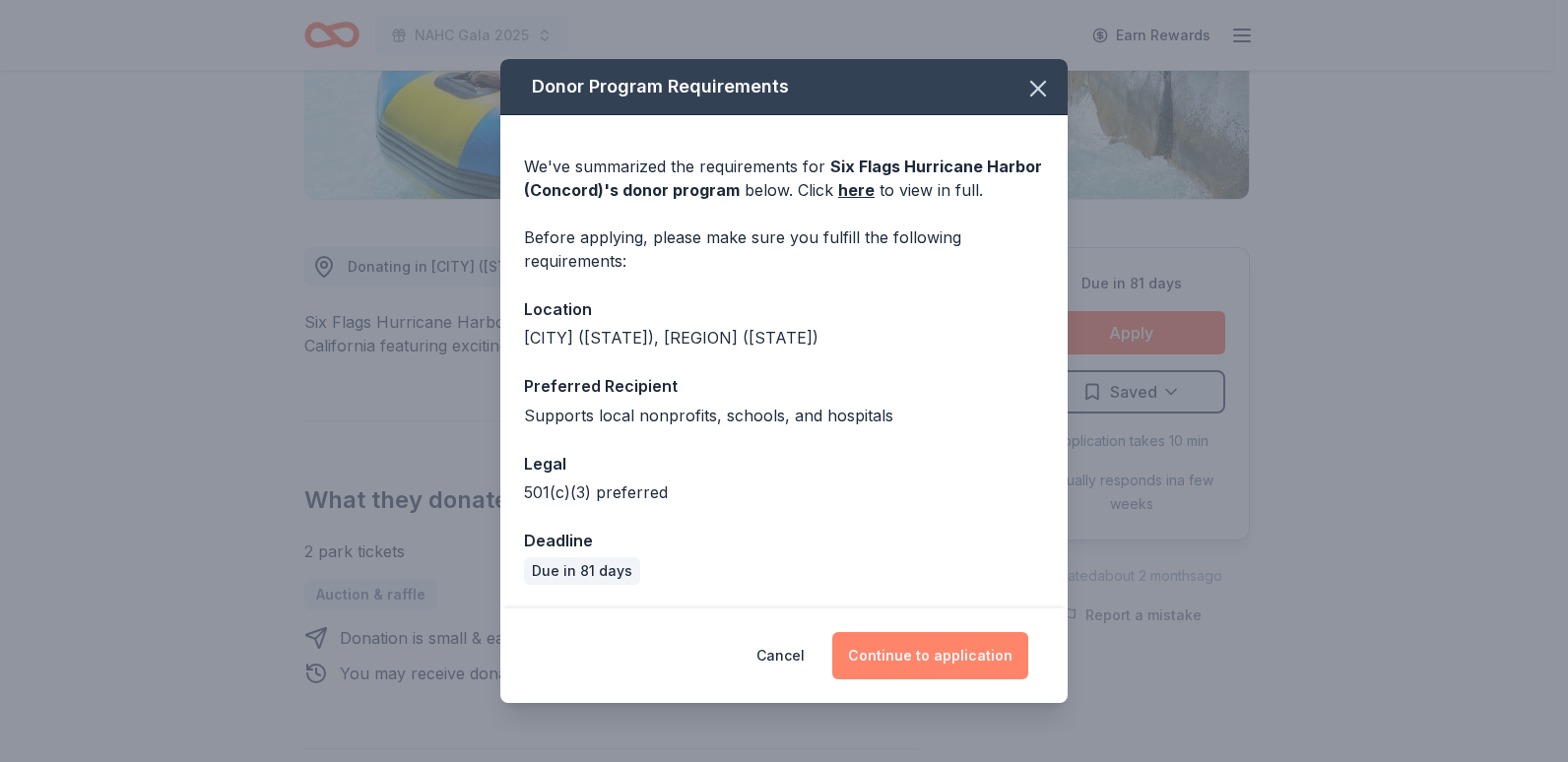 click on "Continue to application" at bounding box center [930, 656] 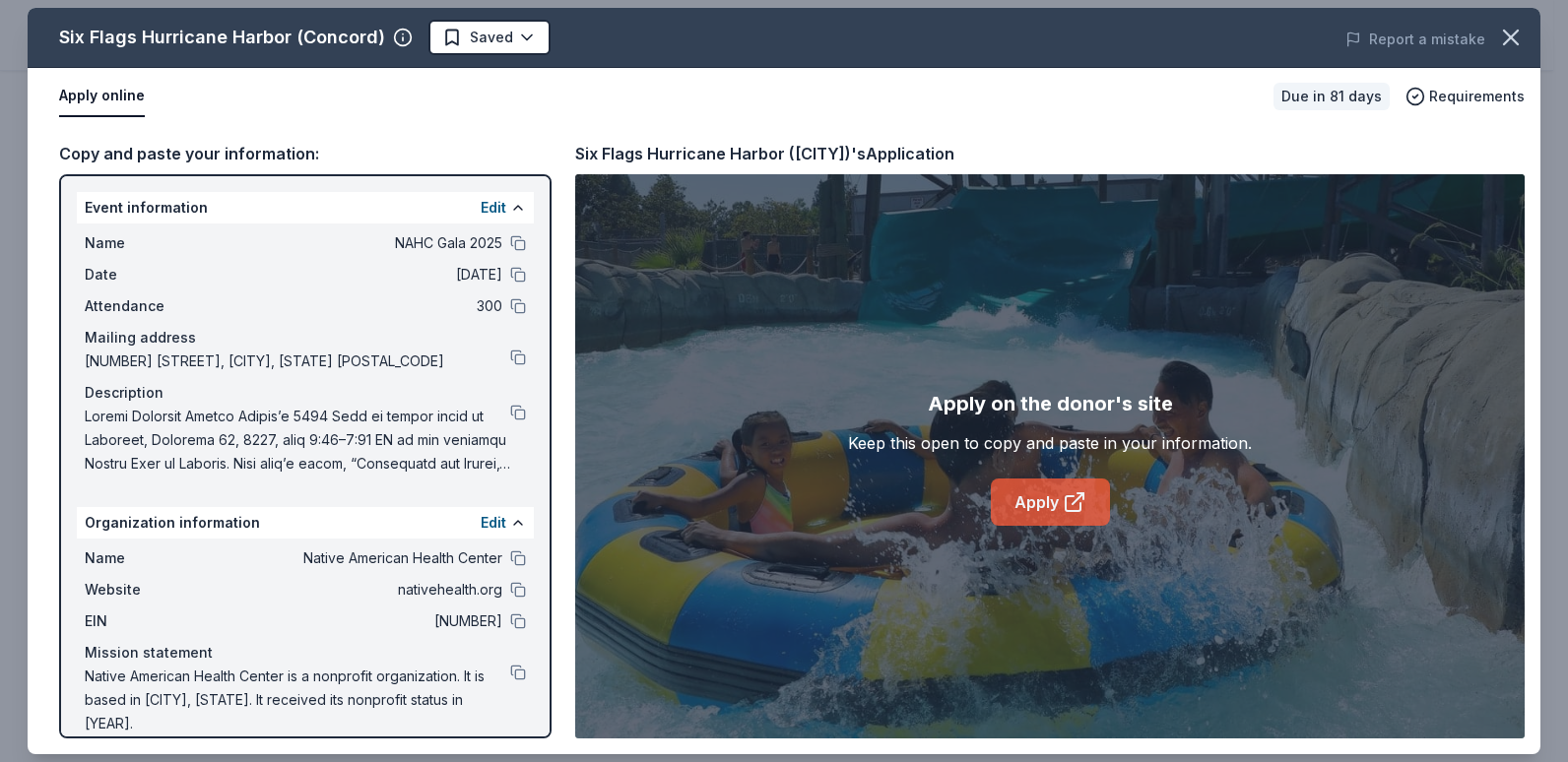 click on "Apply" at bounding box center (1050, 502) 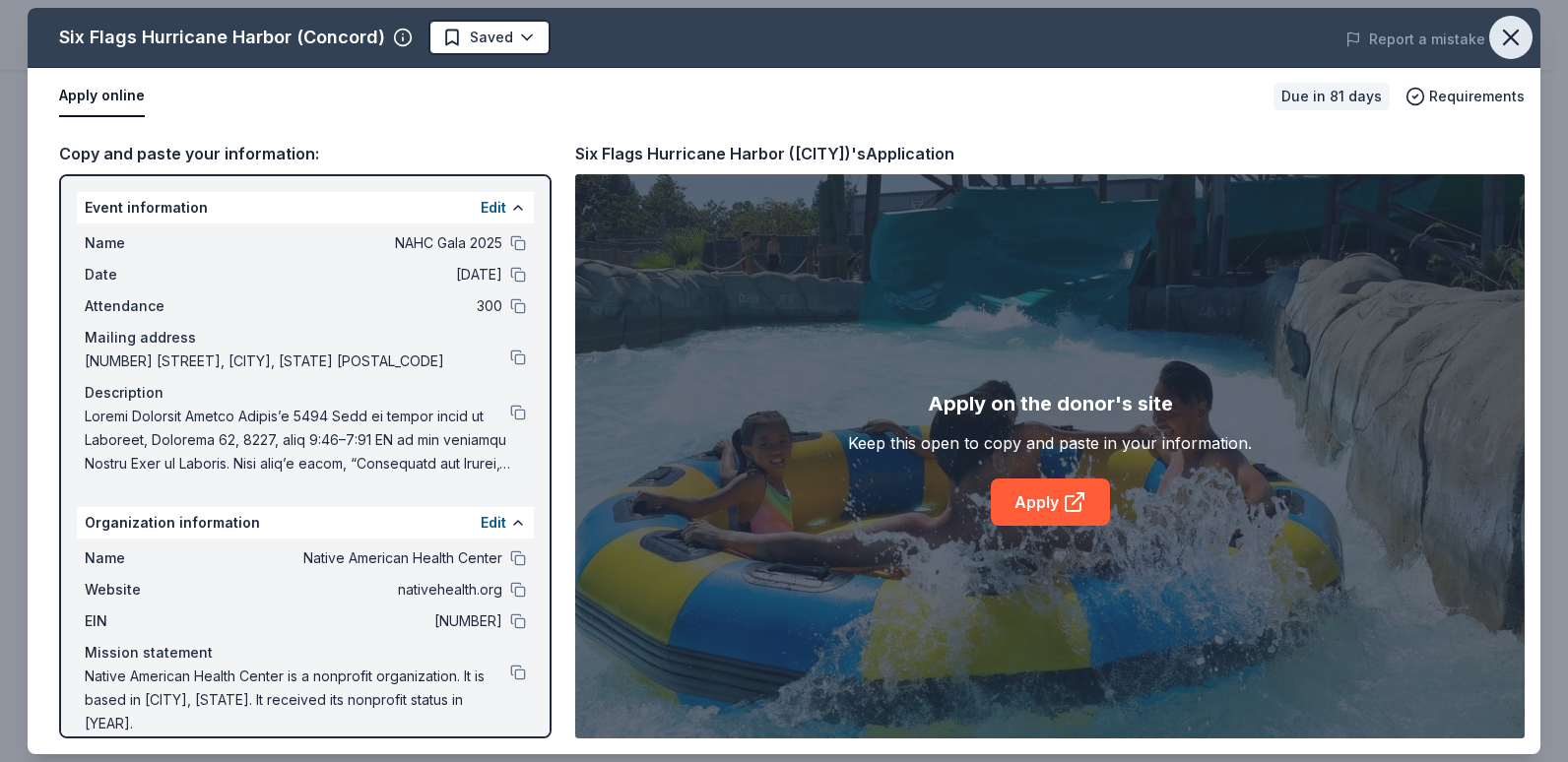 click at bounding box center [1511, 37] 